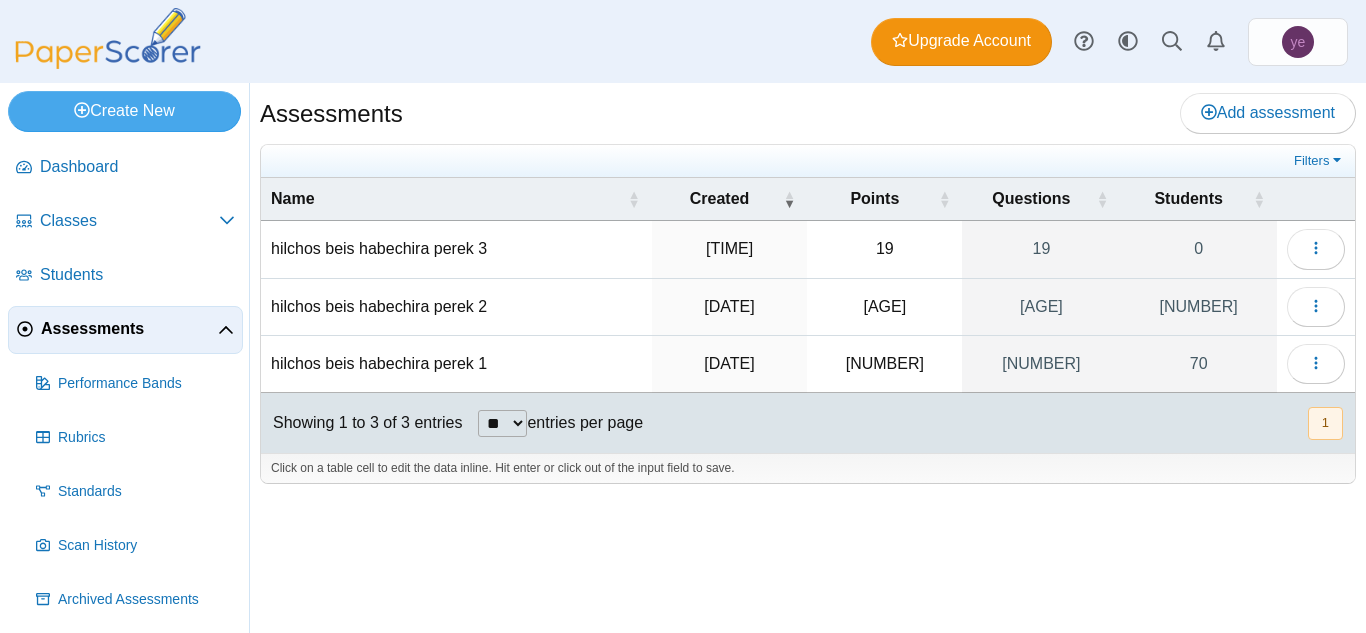 scroll, scrollTop: 0, scrollLeft: 0, axis: both 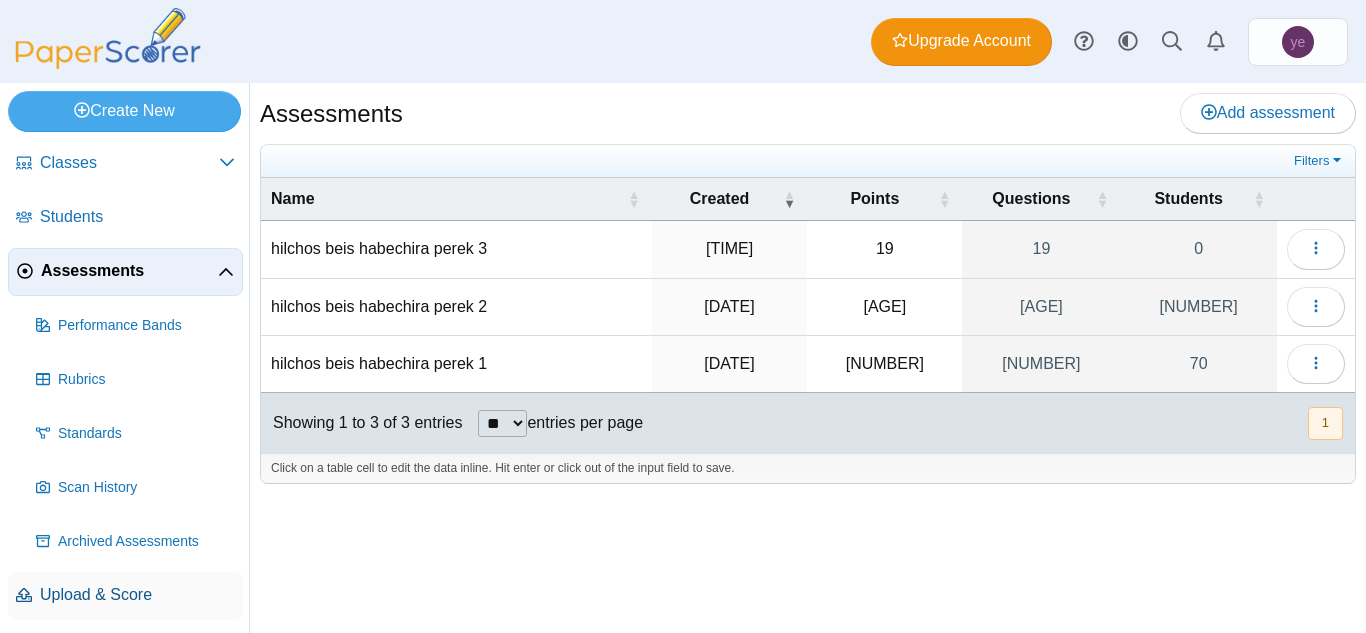 click on "Upload & Score" at bounding box center (137, 595) 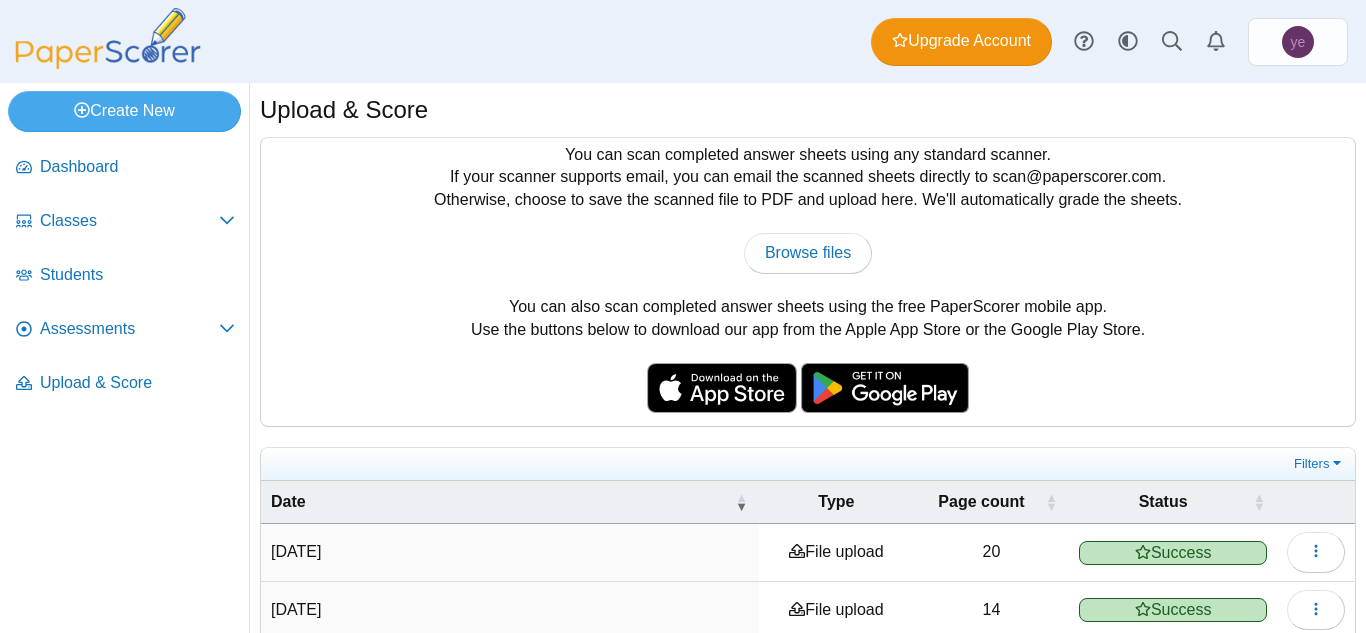 scroll, scrollTop: 0, scrollLeft: 0, axis: both 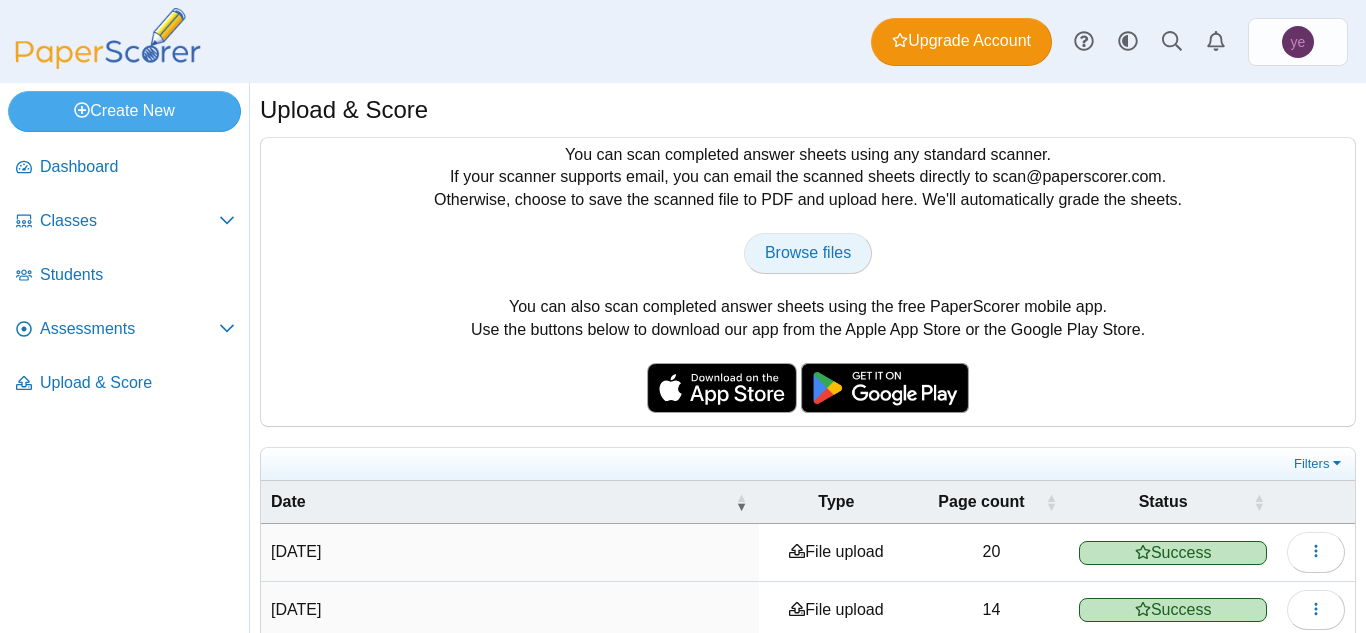 click on "Browse files" at bounding box center [808, 252] 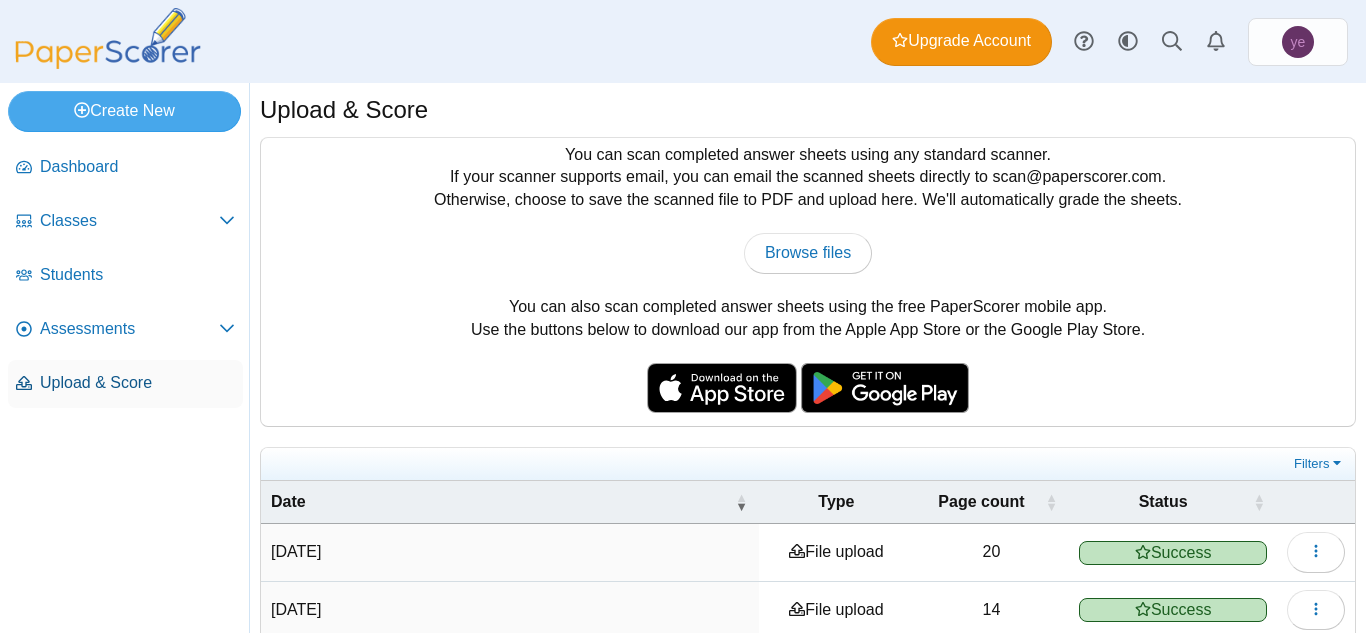click on "Upload & Score" at bounding box center (125, 384) 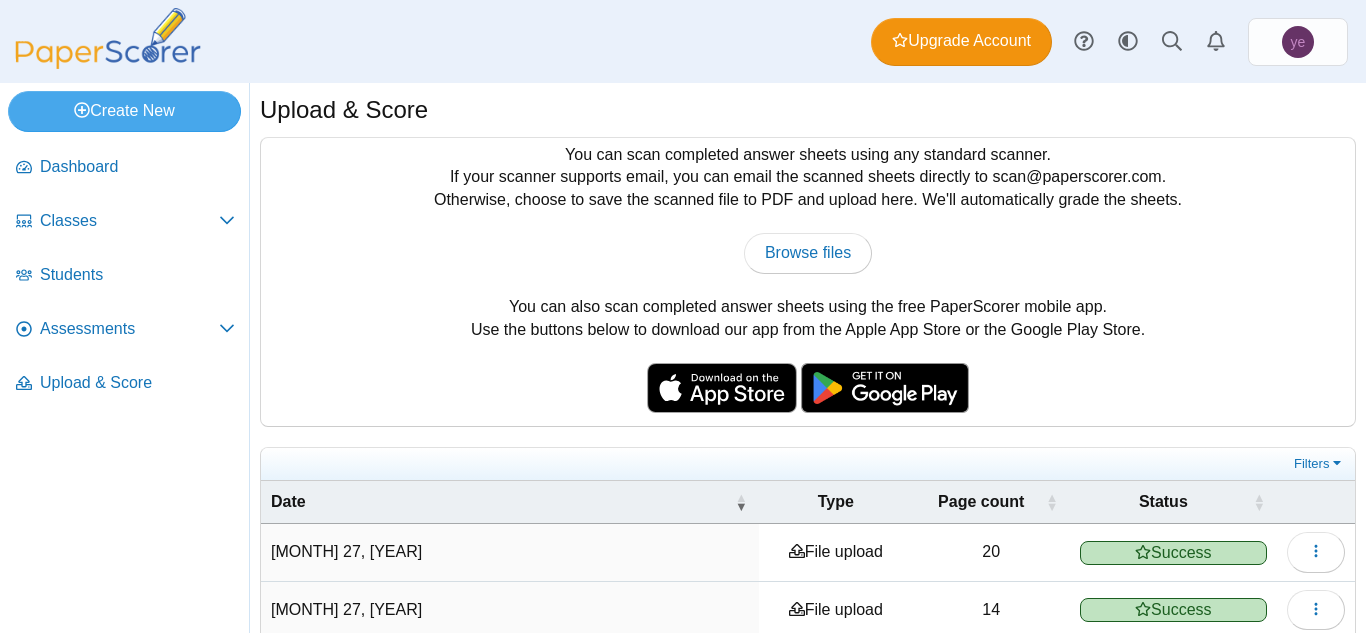 scroll, scrollTop: 0, scrollLeft: 0, axis: both 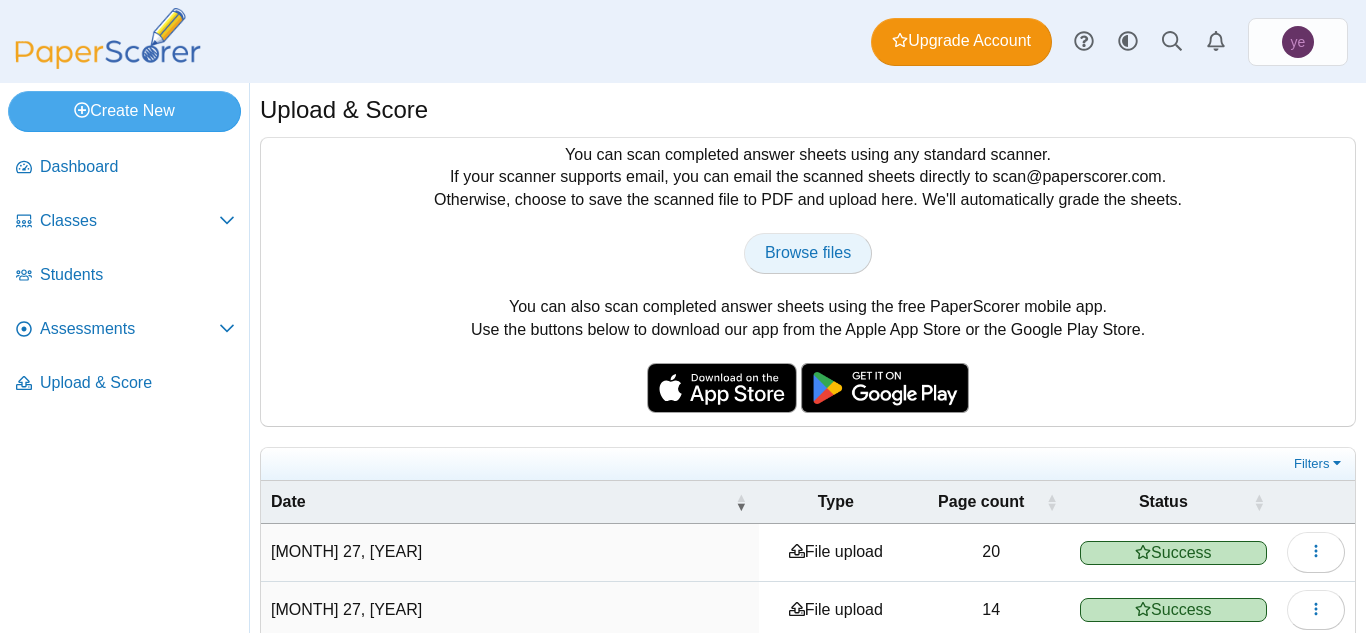 click on "Browse files" at bounding box center [808, 252] 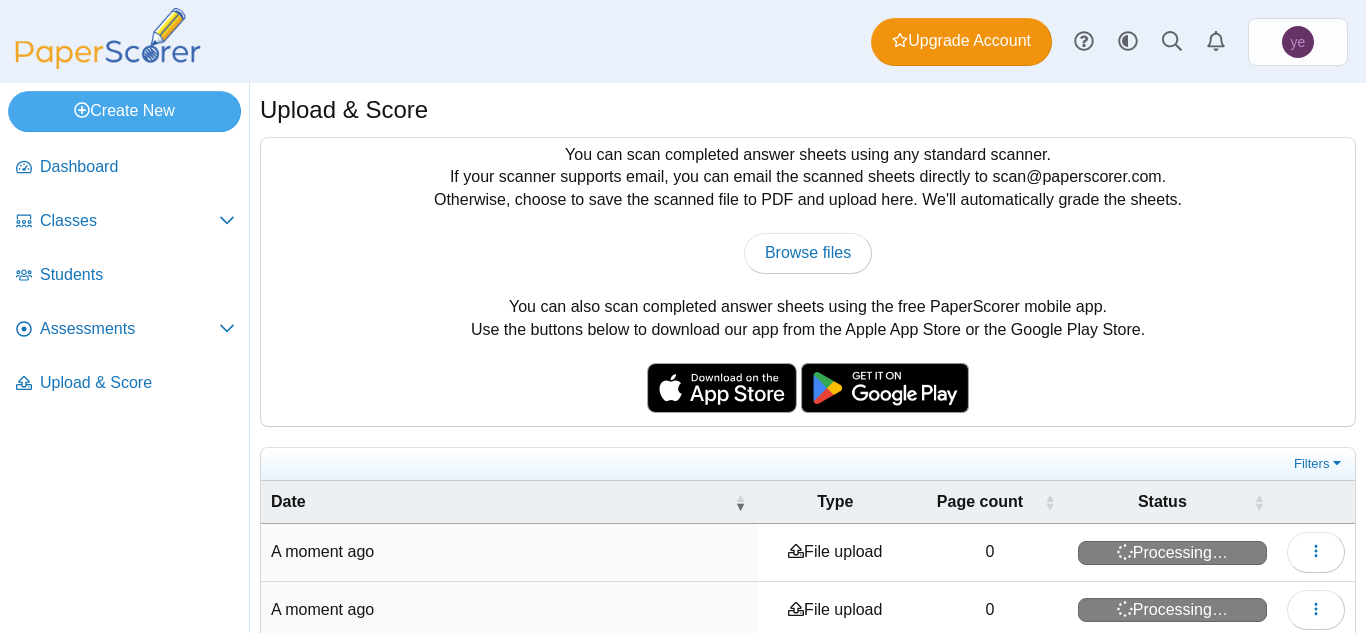 scroll, scrollTop: 0, scrollLeft: 0, axis: both 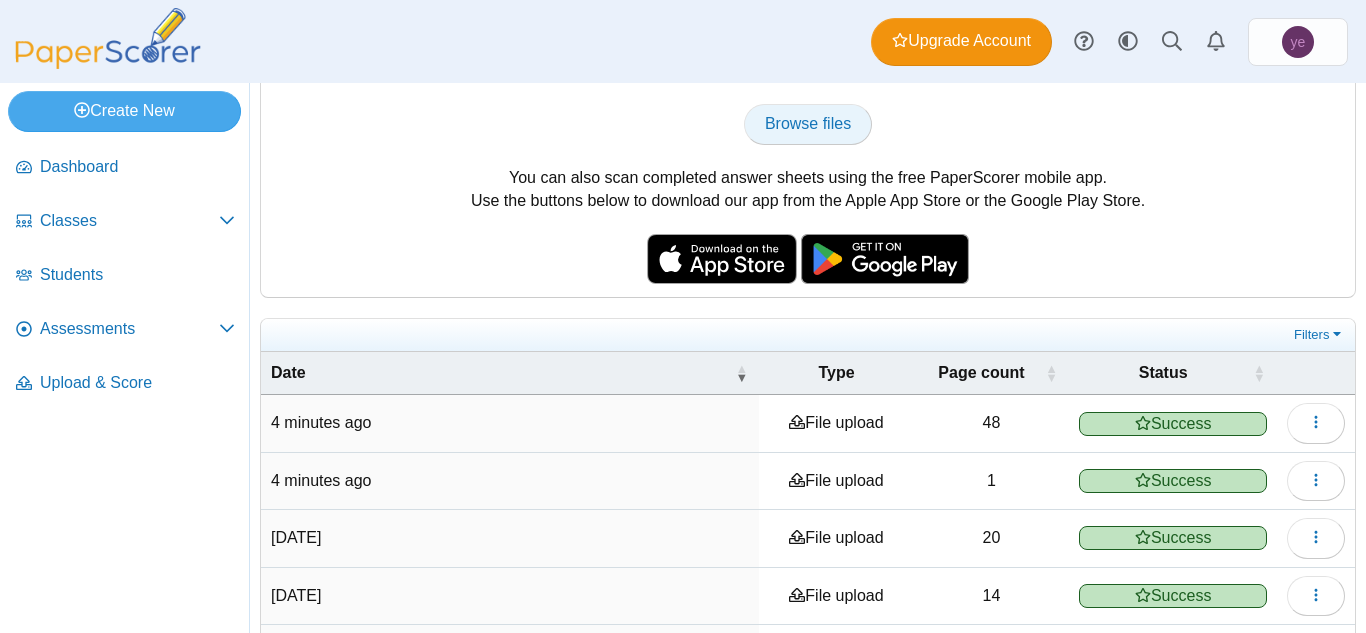 click on "Browse files" at bounding box center [808, 123] 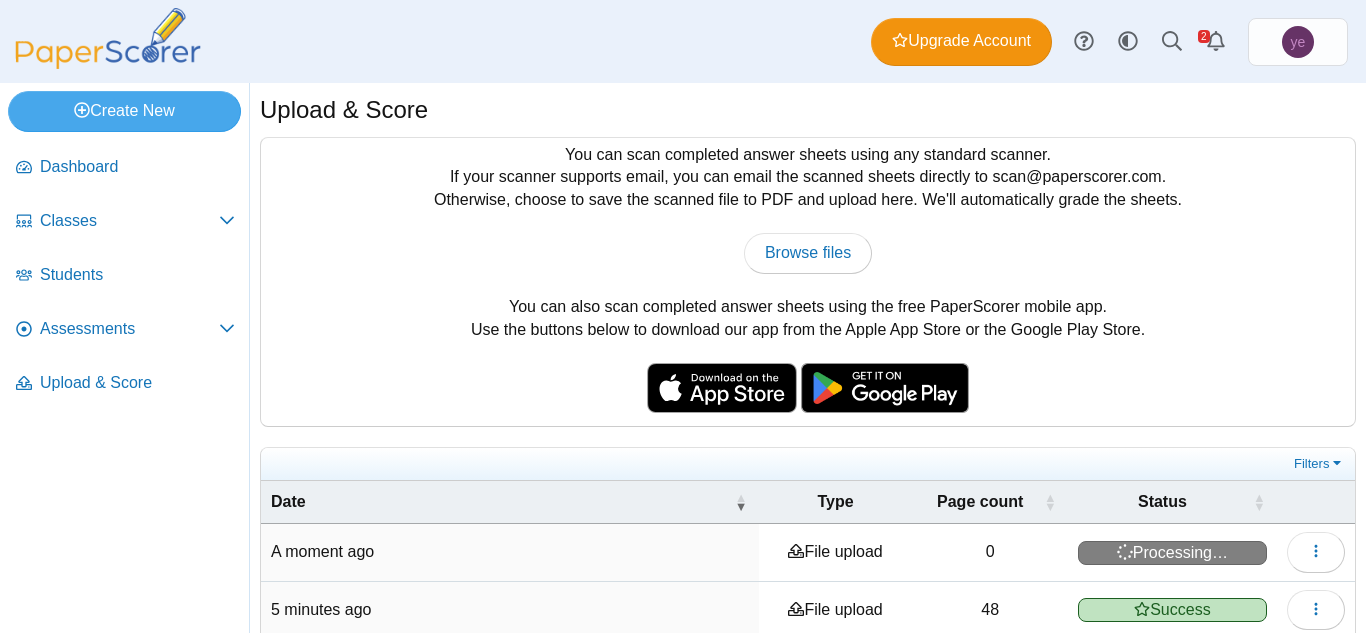 scroll, scrollTop: 0, scrollLeft: 0, axis: both 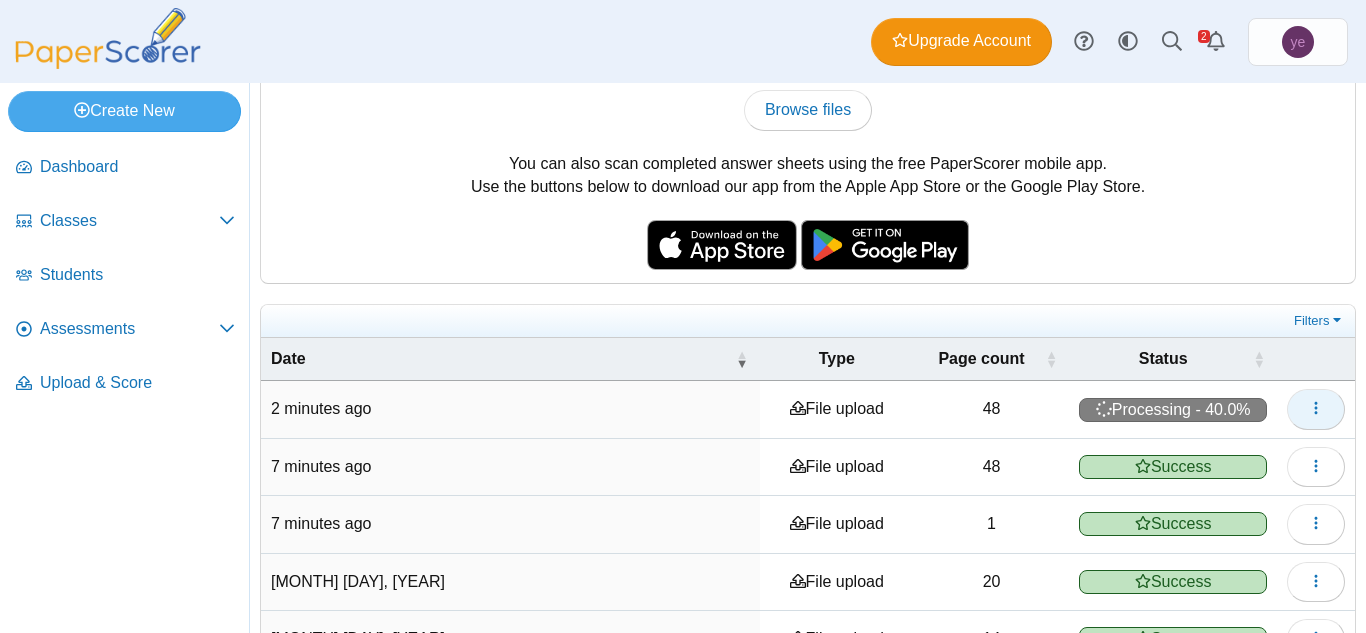 click at bounding box center [1316, 408] 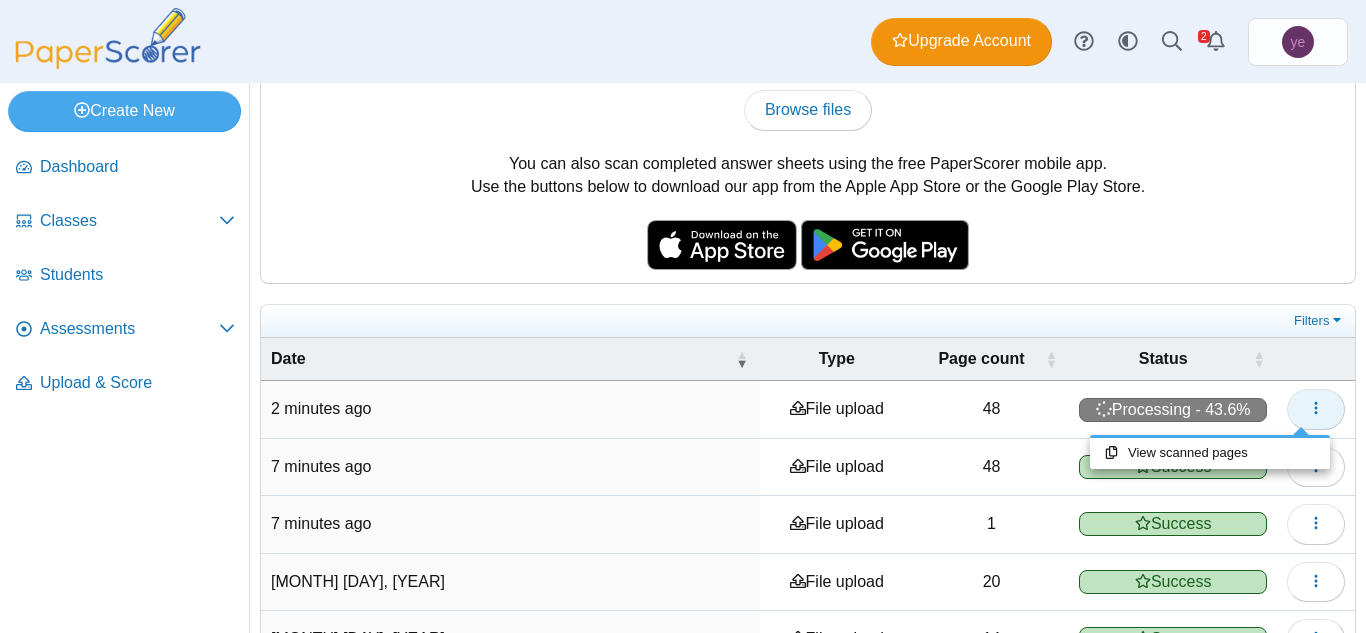 click at bounding box center (1316, 409) 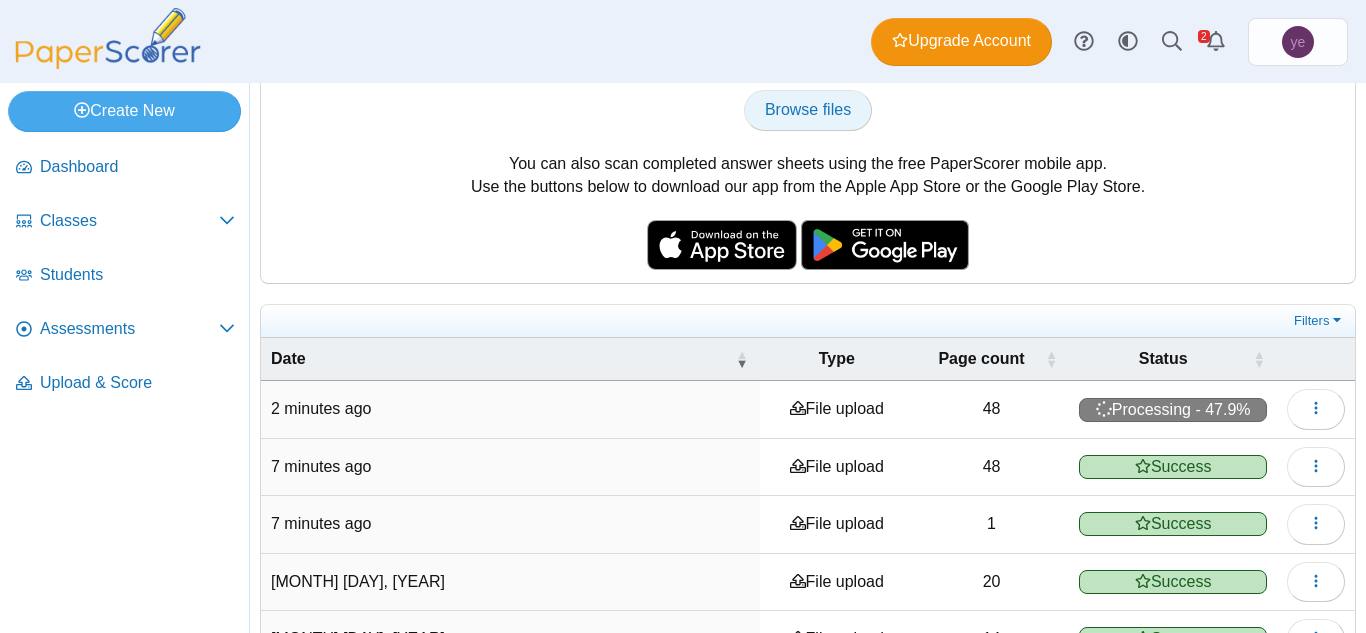 click on "Browse files" at bounding box center (808, 109) 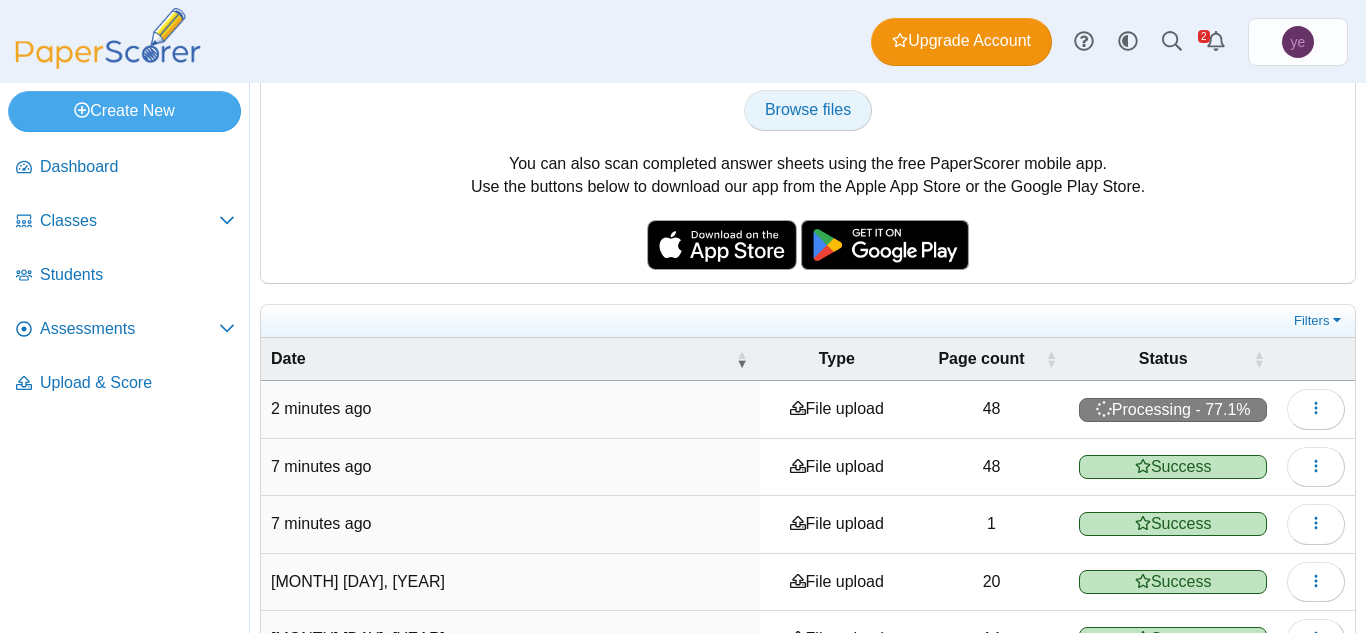type on "**********" 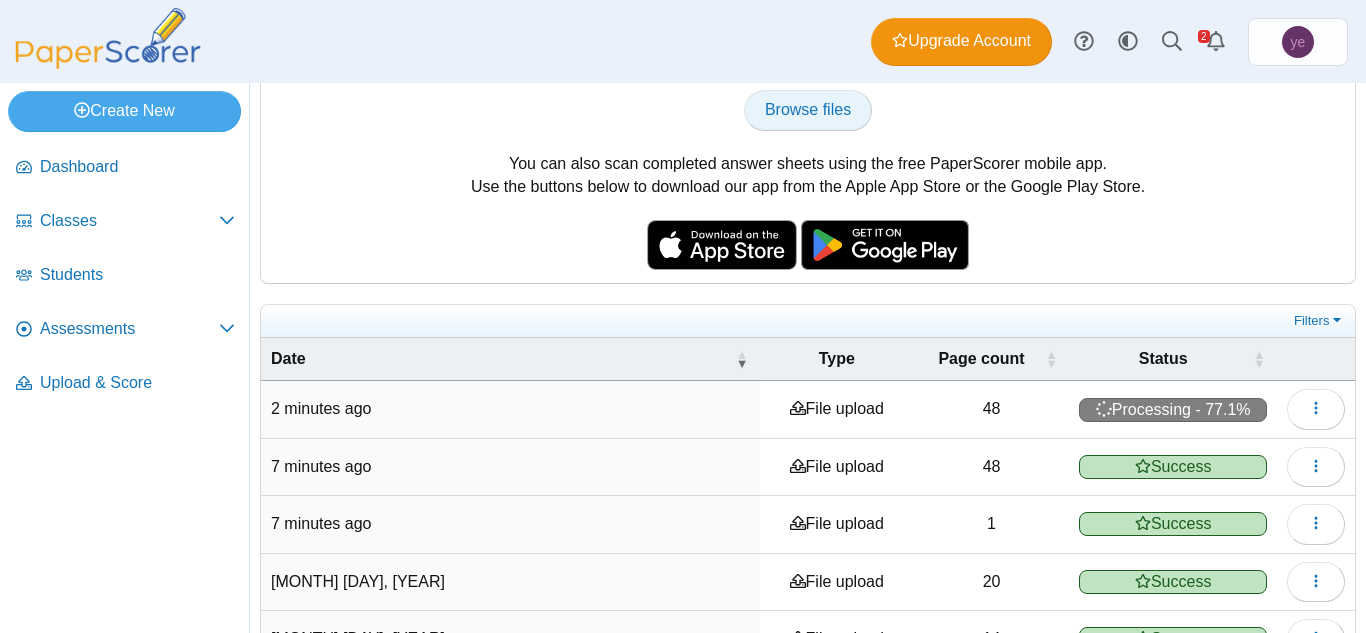 type 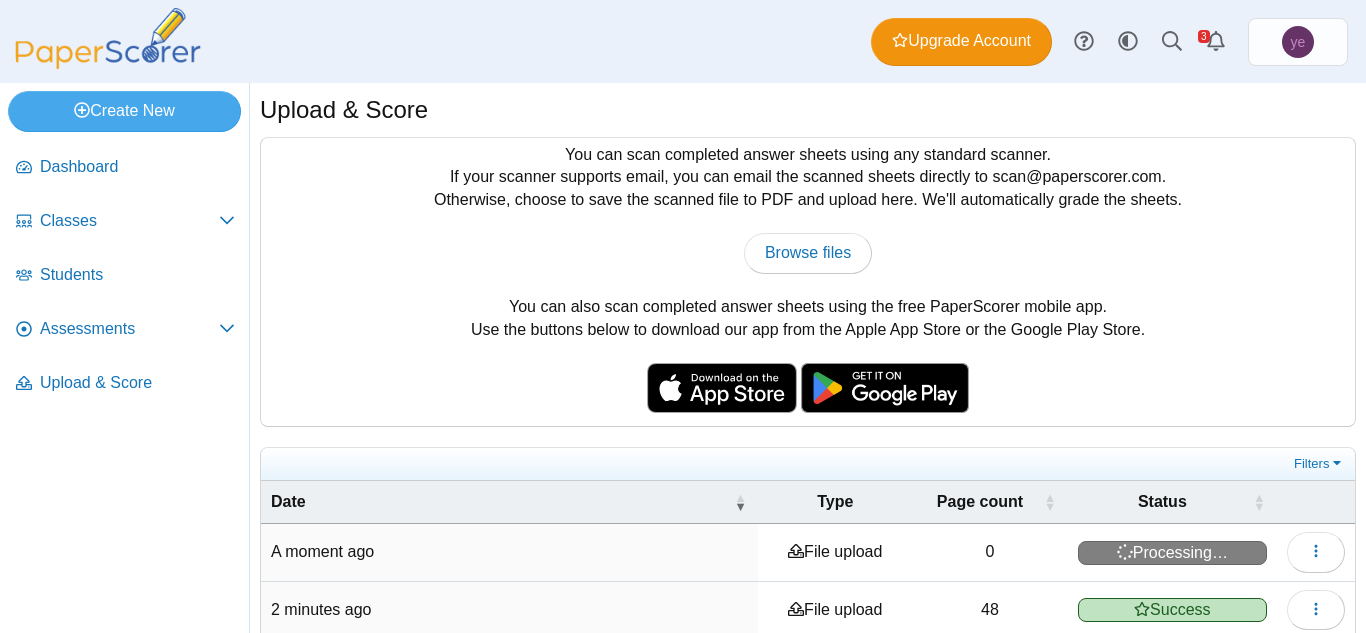 scroll, scrollTop: 0, scrollLeft: 0, axis: both 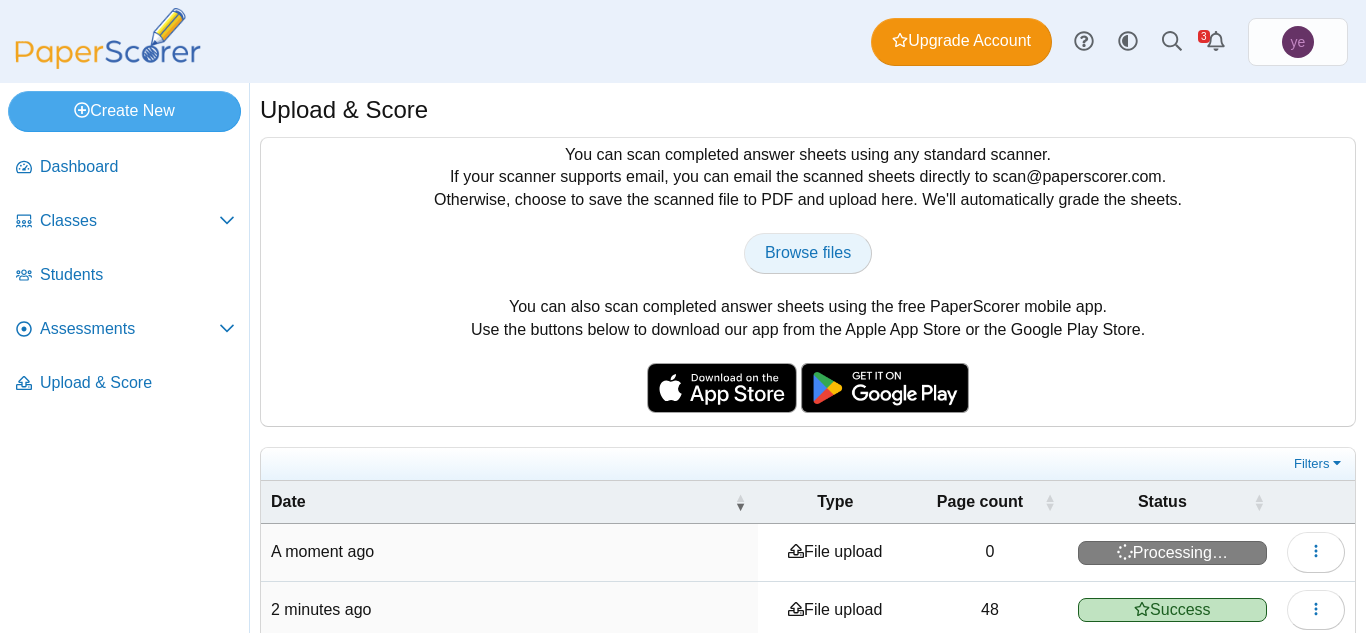 click on "Browse files" at bounding box center (808, 252) 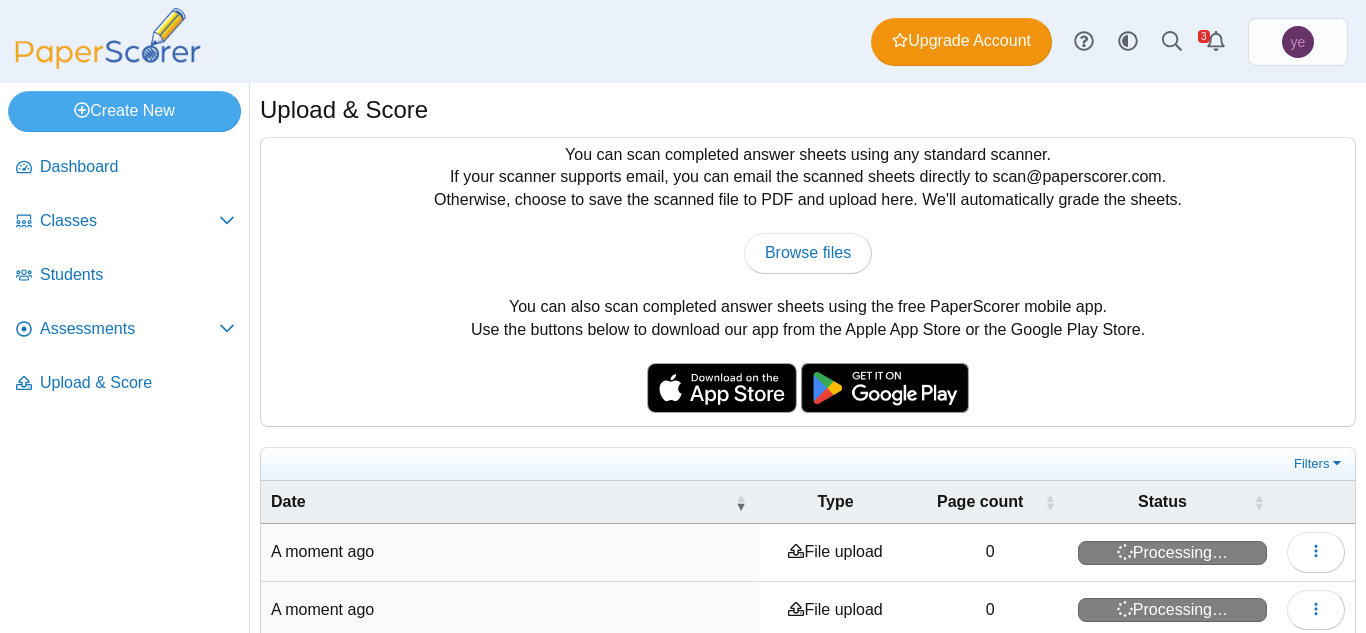 scroll, scrollTop: 0, scrollLeft: 0, axis: both 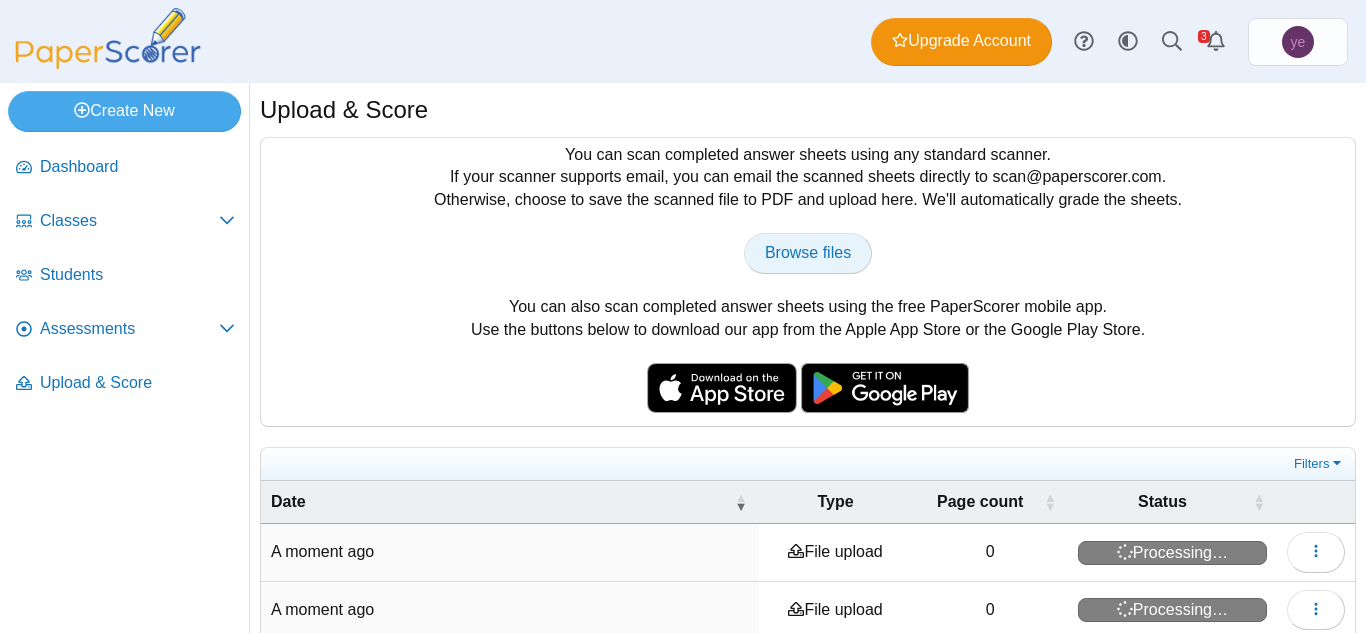 click on "Browse files" at bounding box center [808, 253] 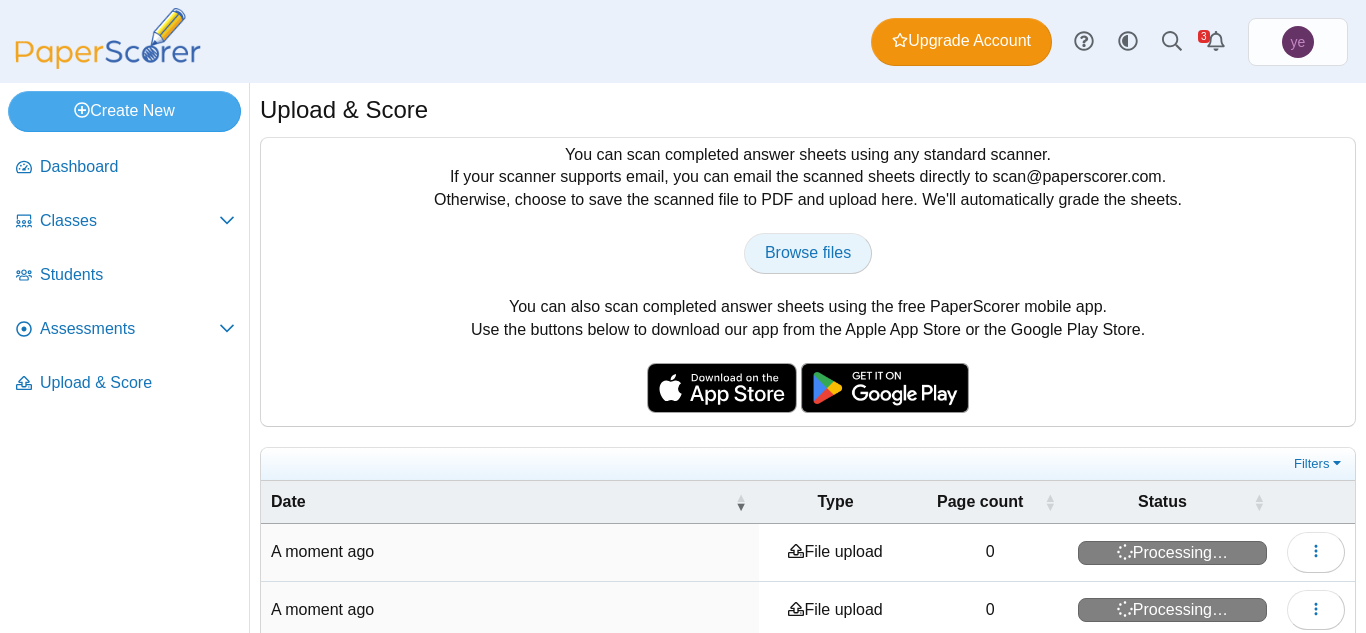 type 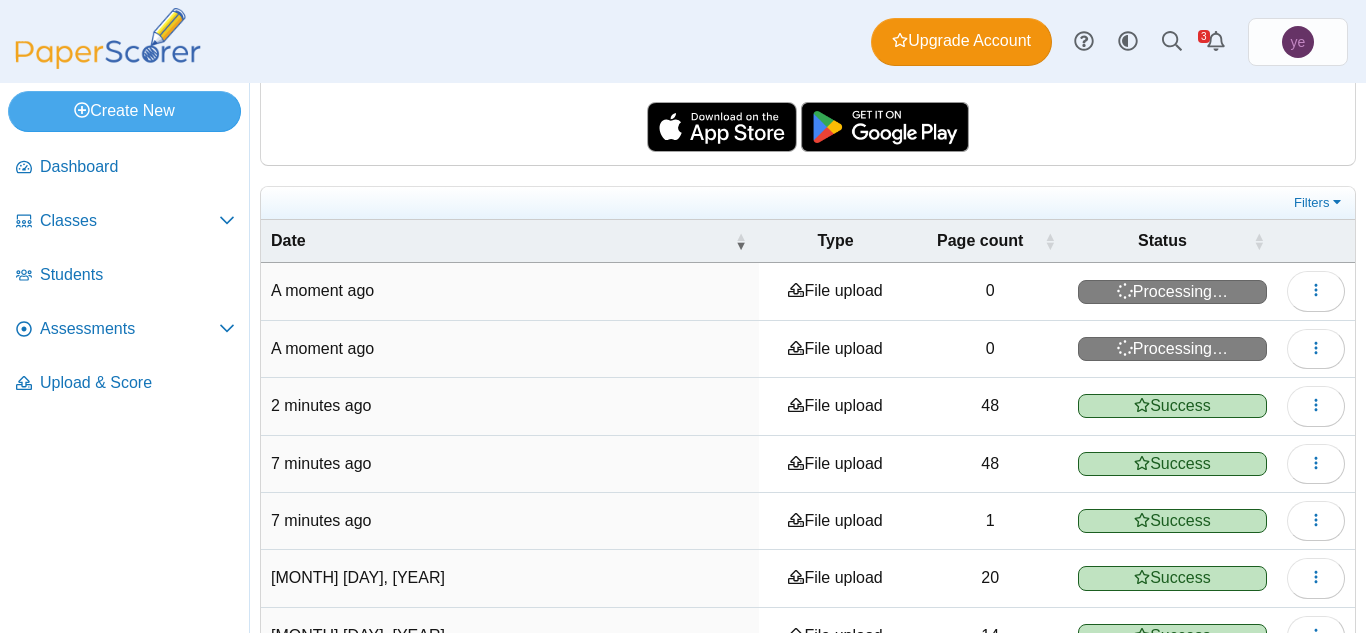 scroll, scrollTop: 280, scrollLeft: 0, axis: vertical 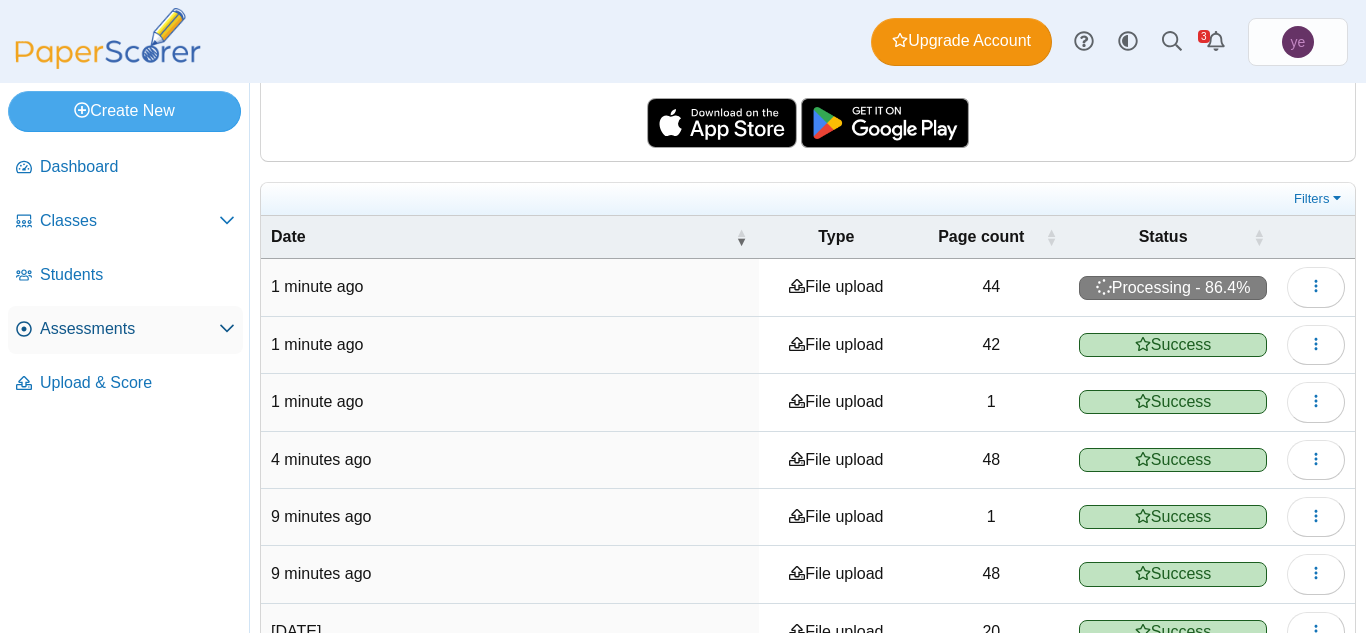 click on "Assessments" at bounding box center (125, 330) 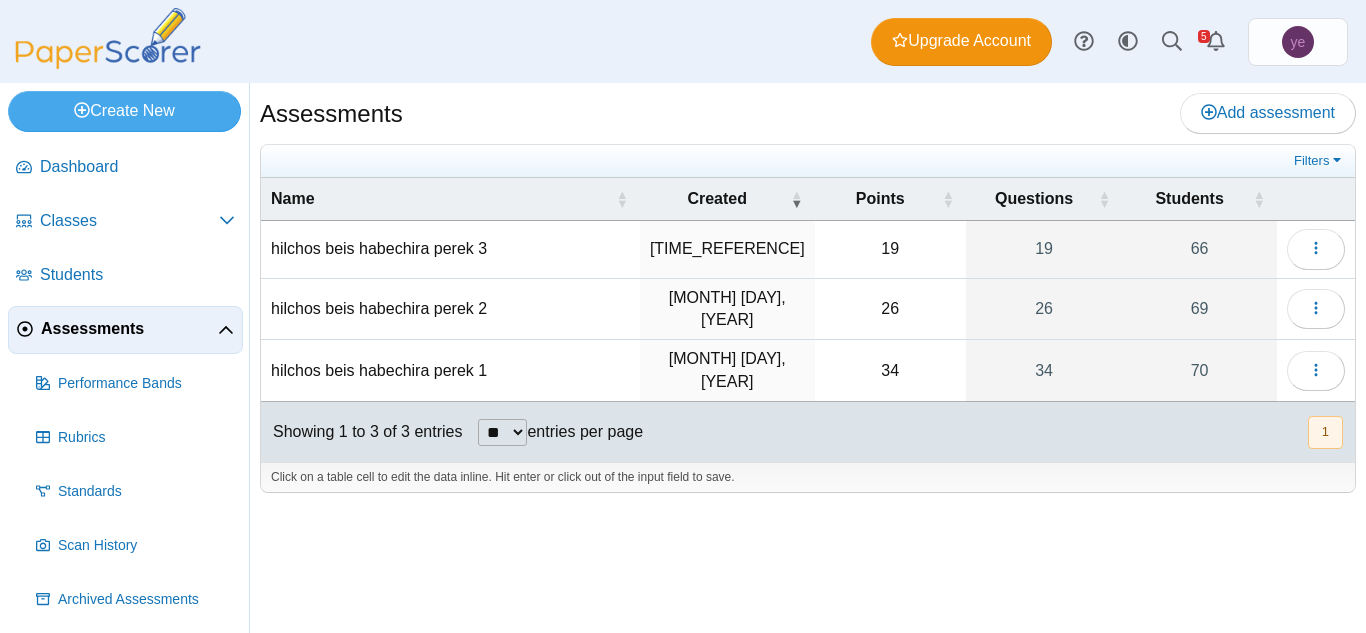 scroll, scrollTop: 0, scrollLeft: 0, axis: both 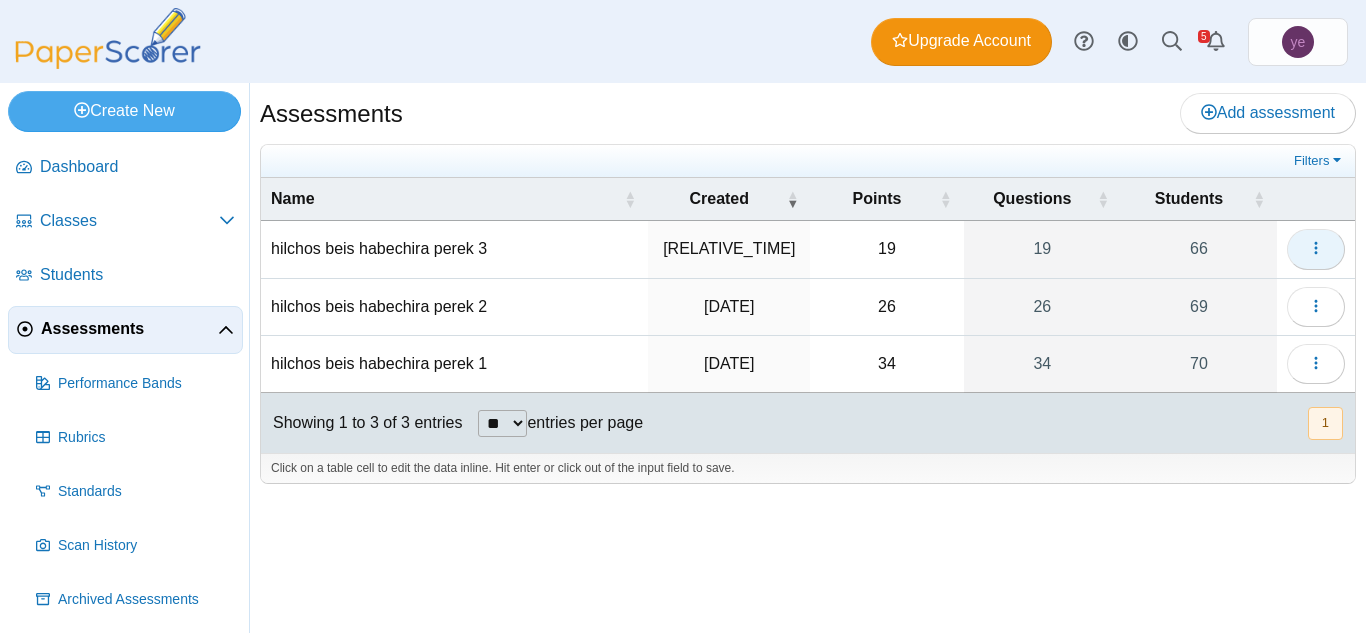click at bounding box center (1316, 249) 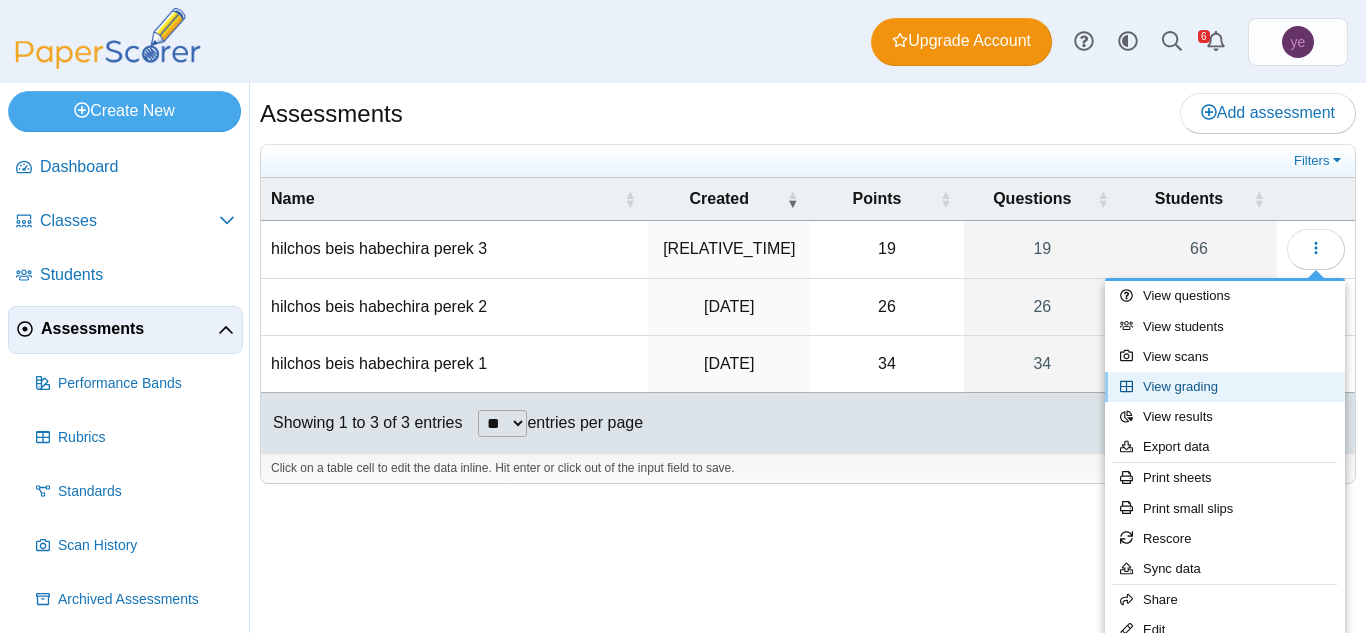 click on "View grading" at bounding box center (1225, 387) 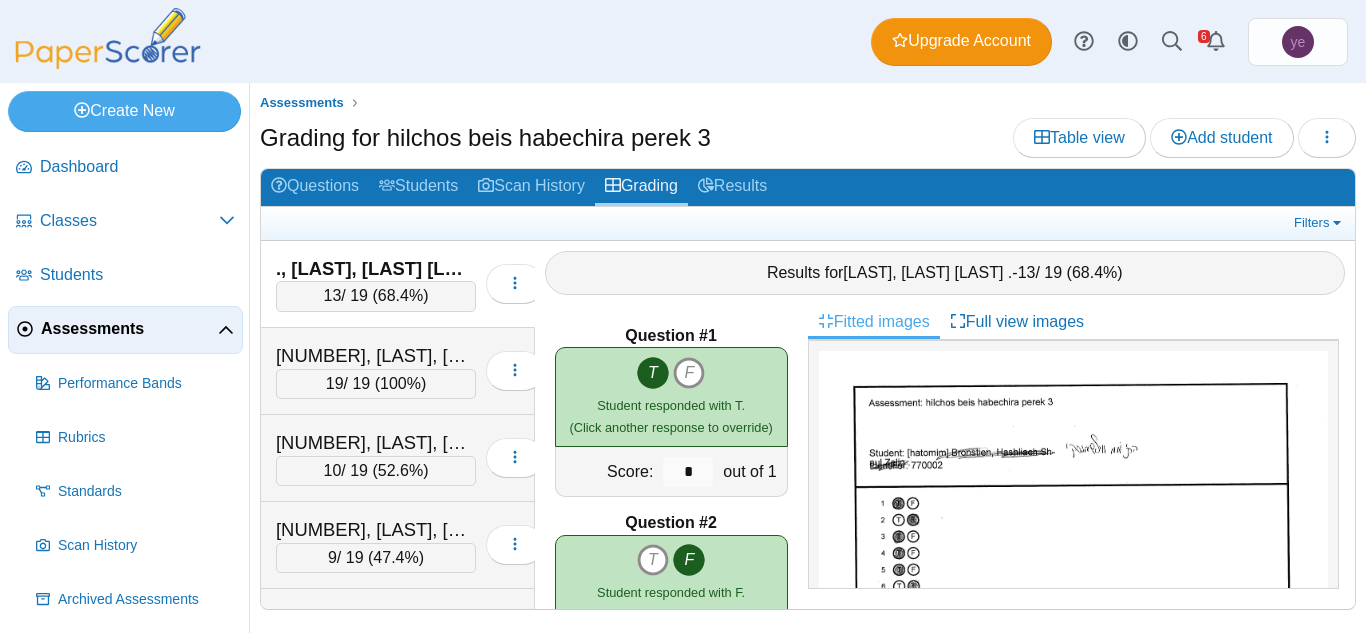 scroll, scrollTop: 0, scrollLeft: 0, axis: both 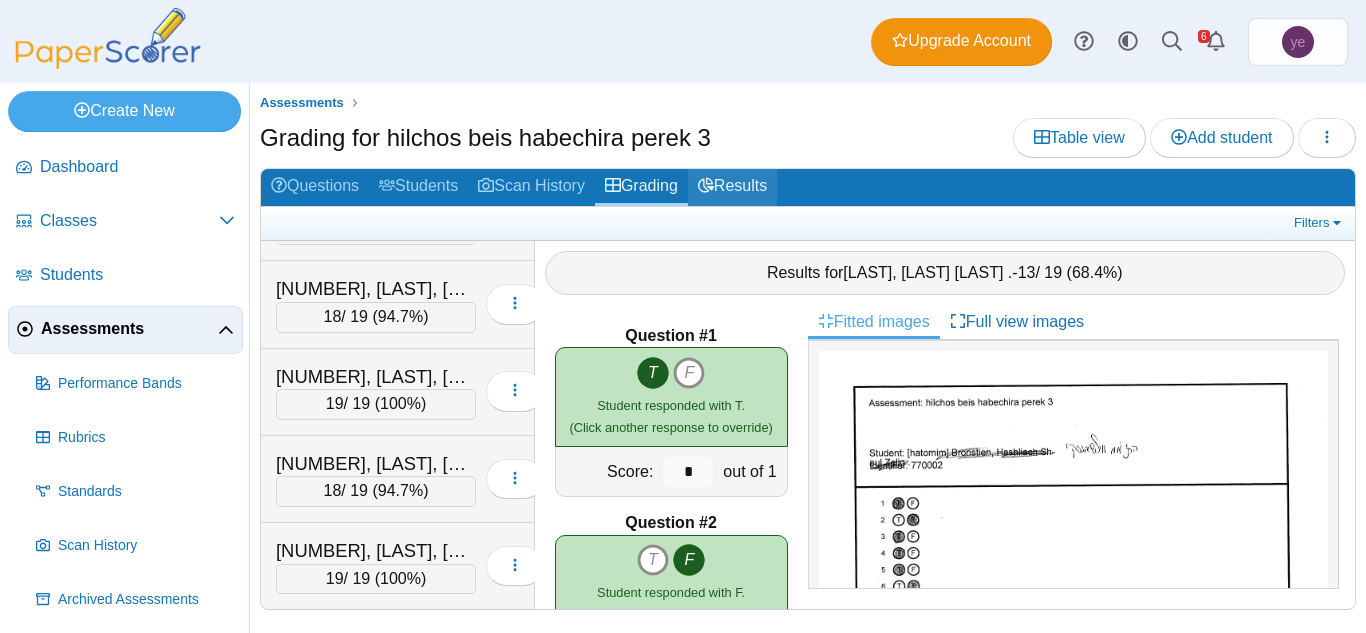 click on "Results" at bounding box center (732, 187) 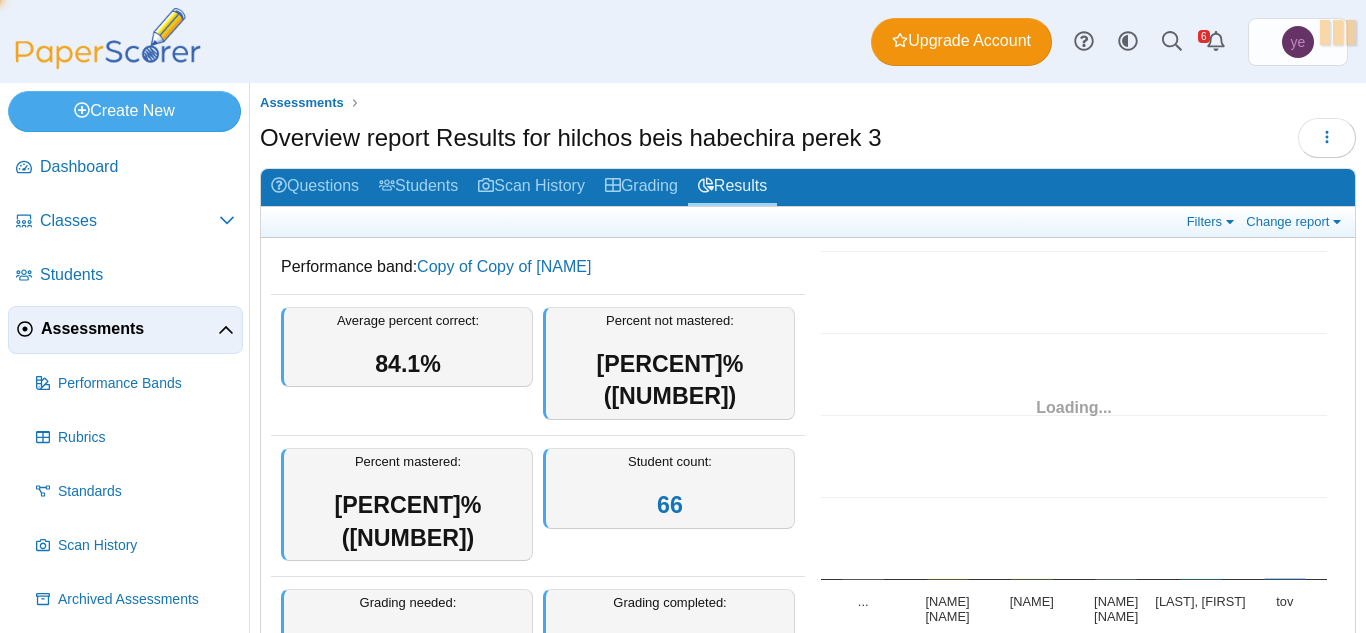 scroll, scrollTop: 0, scrollLeft: 0, axis: both 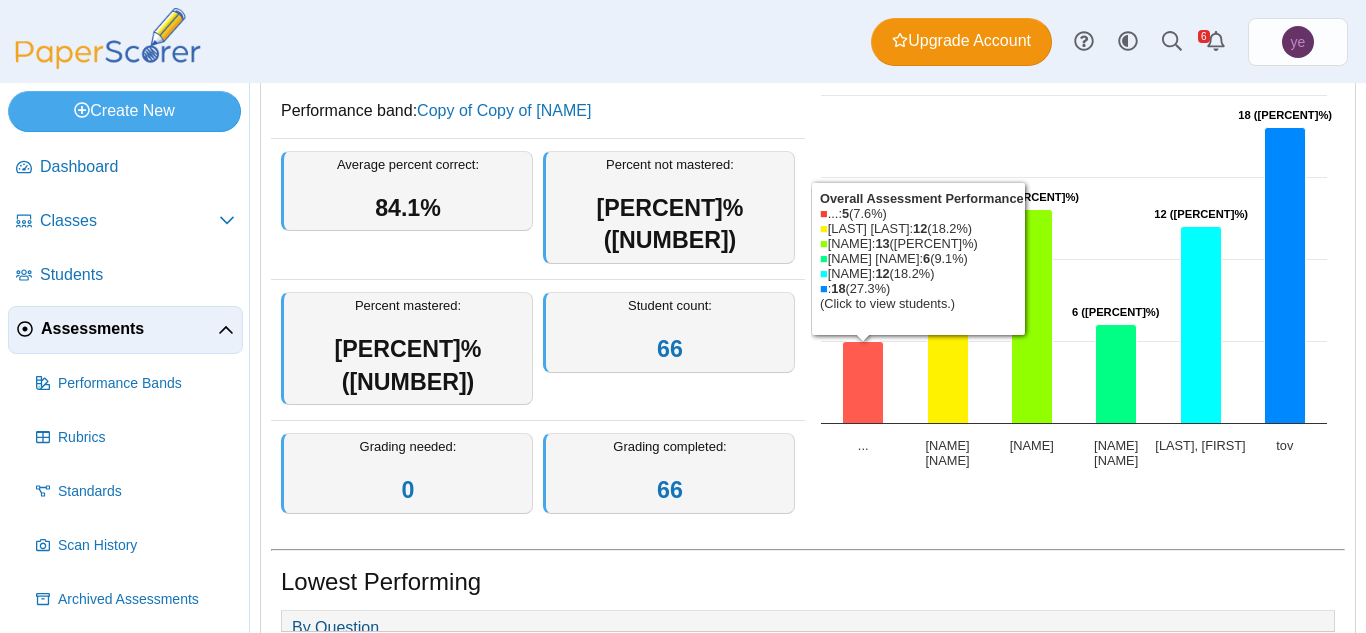 click 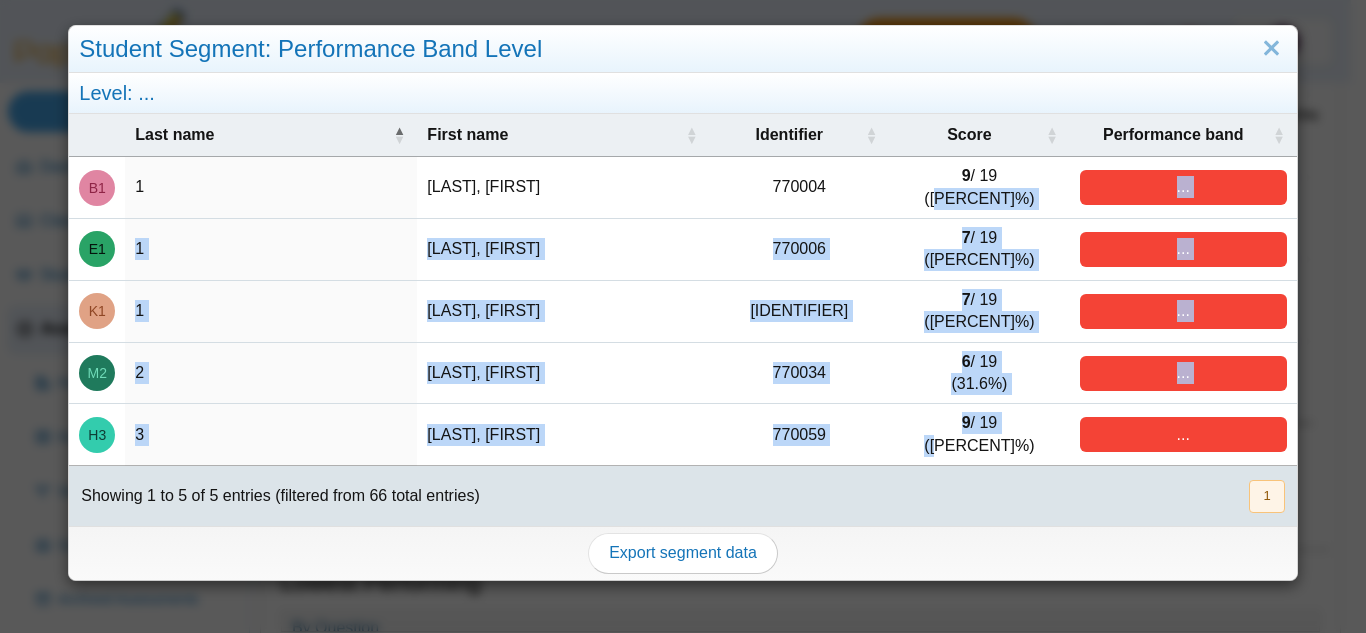 drag, startPoint x: 947, startPoint y: 206, endPoint x: 948, endPoint y: 445, distance: 239.00209 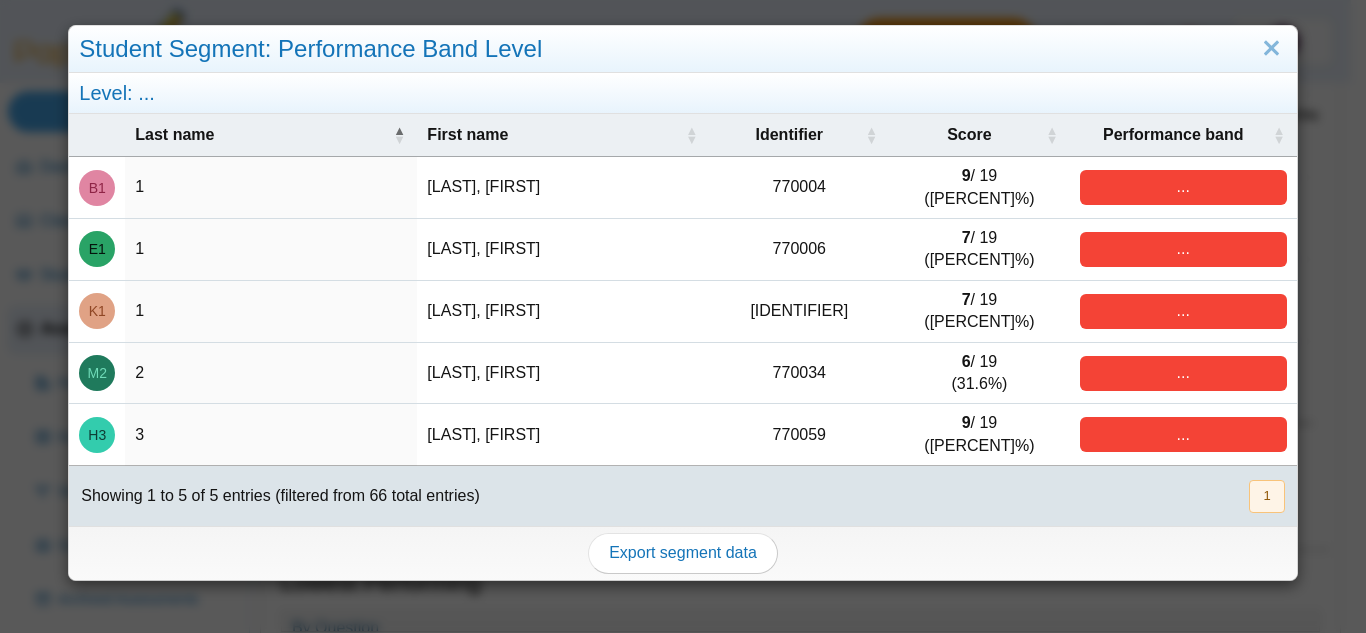 click on "Student Segment: Performance Band Level
Level: ...
Last name
First name
Identifier
Score
Performance band
B1
1 Bronstein, Mendel 770004 9  / 19
(47.4%)
...
E1
1 Estrin, Levi 770006 7  / 19
(36.8%)
...
K1
1 Kogan, Yisroel 770016 7  / 19
(36.8%)
...
M2
2 Morrison, Mendel 770034 6  / 19
(31.6%)
...
H3
3 Hershkowitz, Yaakov 770059 9  / 19
(47.4%)
...
Showing 1 to 5 of 5 entries (filtered from 66 total entries) « Prev 1 Next »
Export segment data" at bounding box center (683, 316) 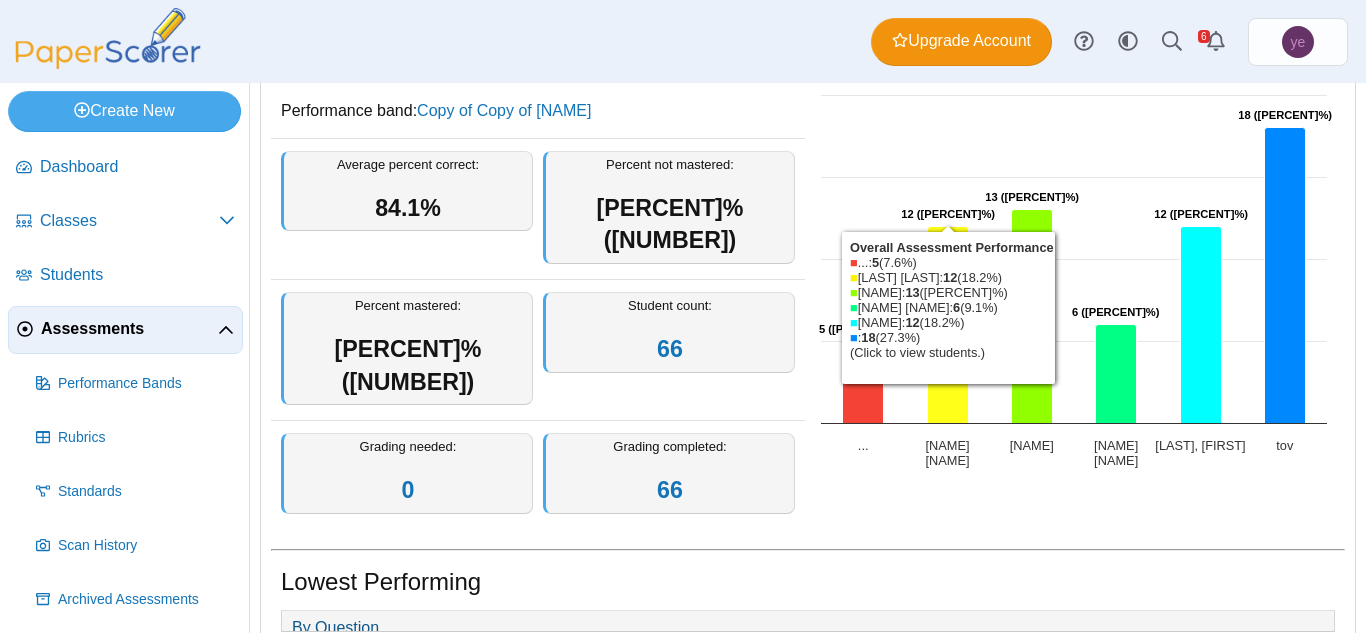 click 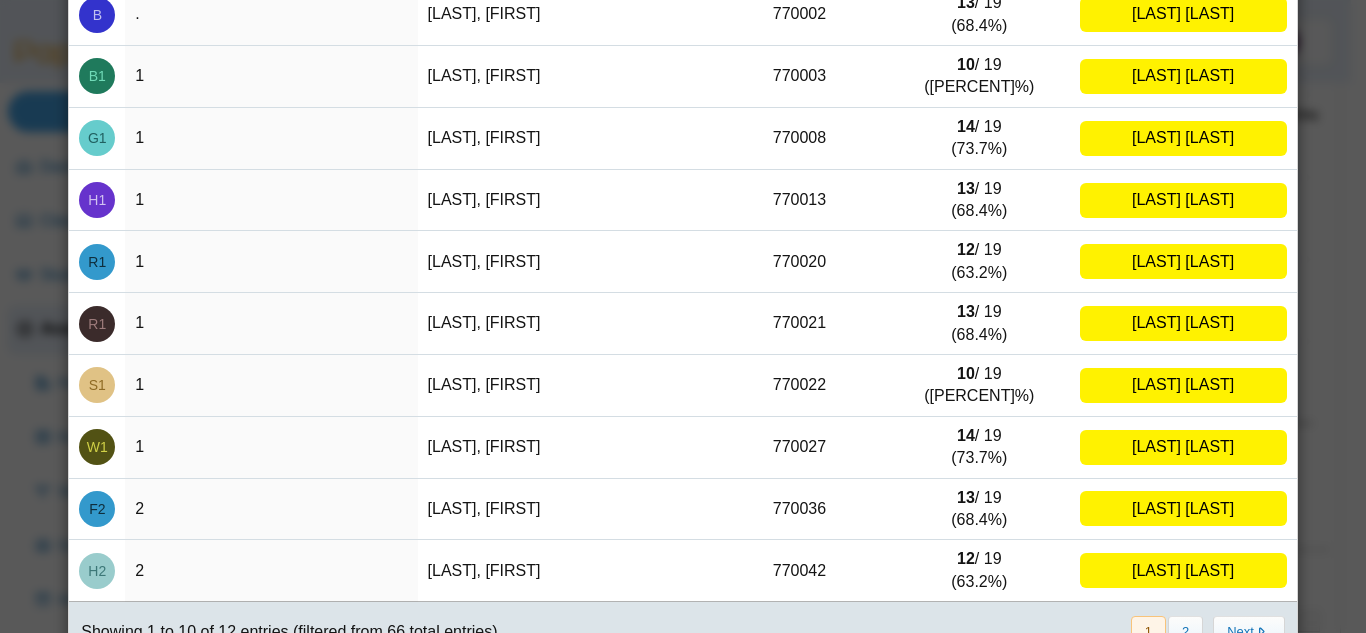 scroll, scrollTop: 267, scrollLeft: 0, axis: vertical 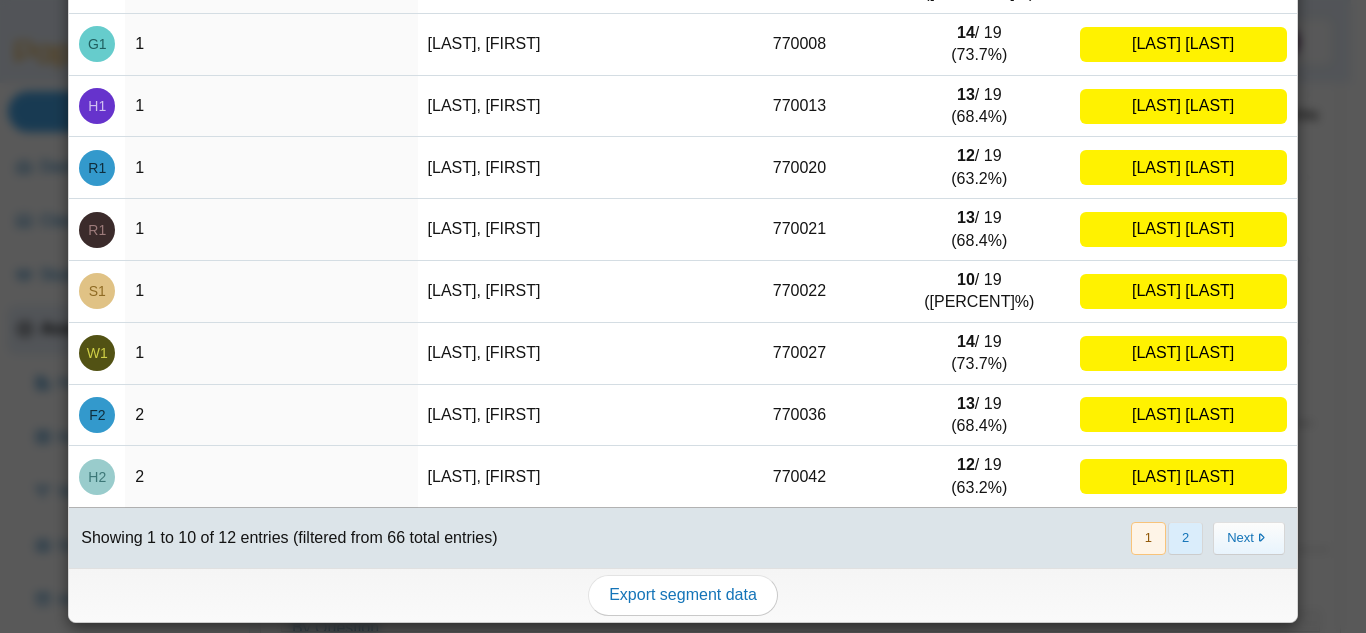 click on "2" at bounding box center [1185, 538] 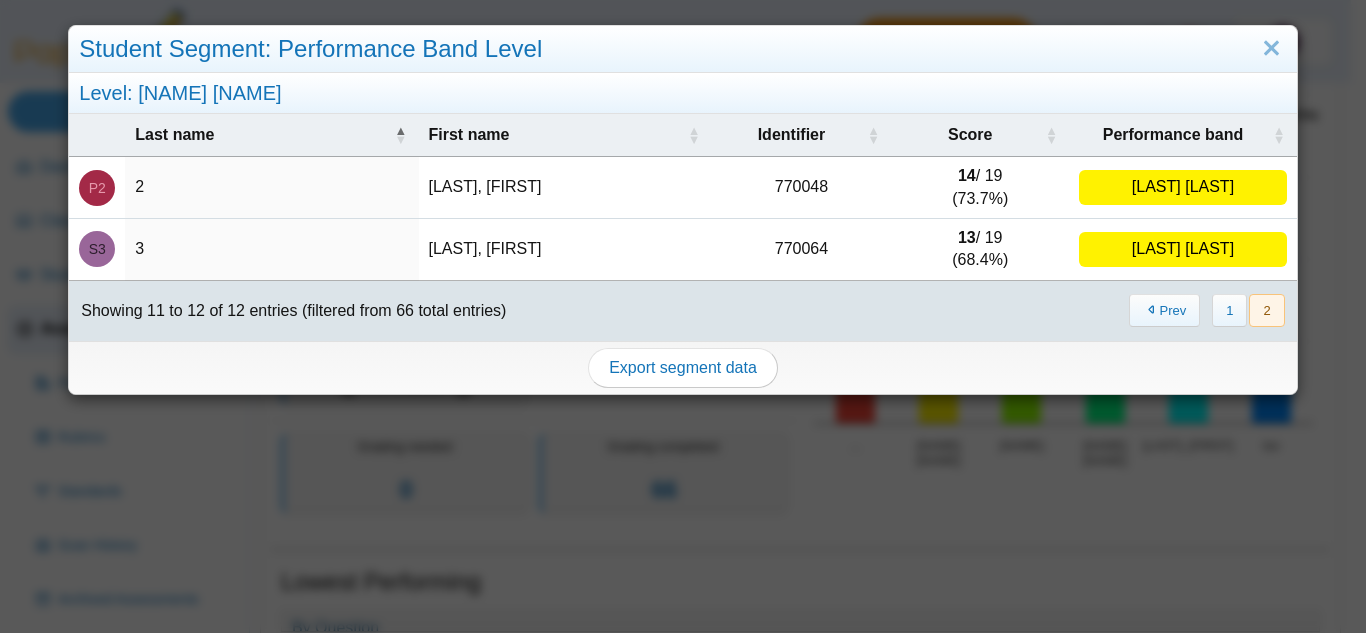 click on "Student Segment: Performance Band Level
Level: memutza bedoichak
Last name
First name
Identifier
Score
Performance band
P2
2 Palace, Menachem 770048 14  / 19
(73.7%)
memutza bedoichak
S3
3 Schmukler, Kalman 770064 13  / 19
(68.4%)
memutza bedoichak
Showing 11 to 12 of 12 entries (filtered from 66 total entries) « Prev 1 2 Next »
Export segment data" at bounding box center (683, 316) 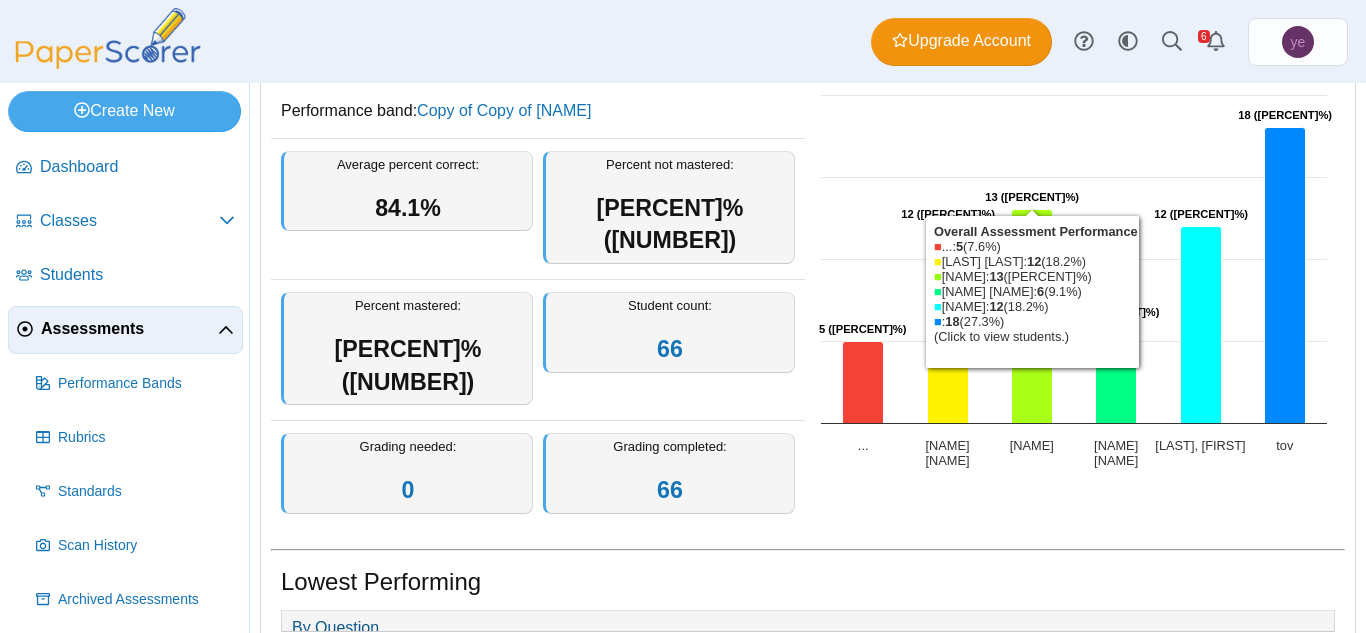 click 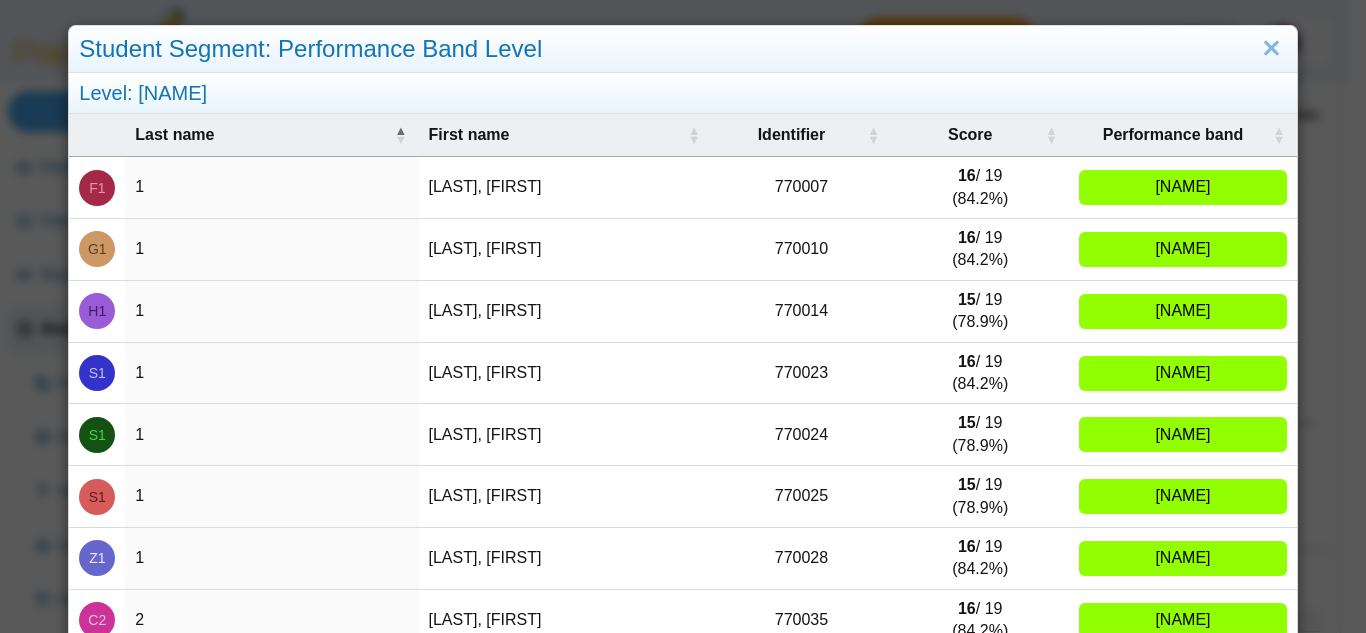 scroll, scrollTop: 267, scrollLeft: 0, axis: vertical 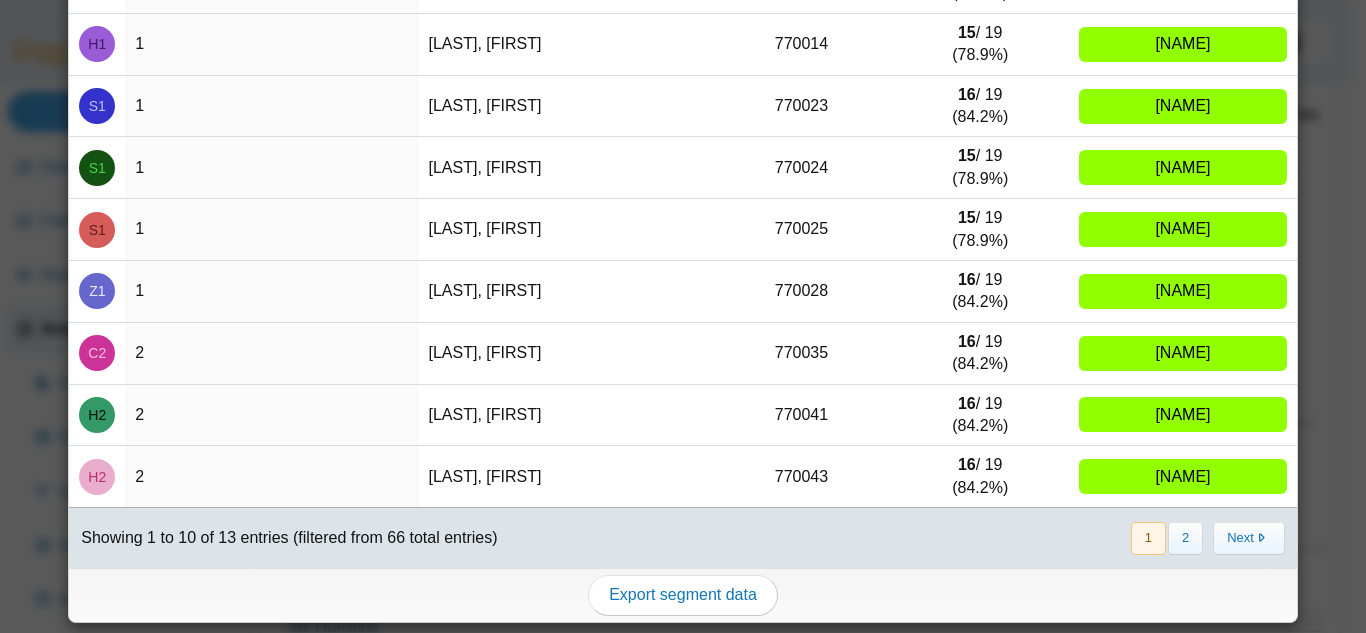 click on "Student Segment: Performance Band Level
Level: memutza
Last name
First name
Identifier
Score
Performance band
F1
1 Fuss, Shmuel 770007 16  / 19
(84.2%)
memutza
G1
1 Ginsberg, Yona Boruch 770010 16  / 19
(84.2%)
memutza
H1
1 Hurwitz, Mendel 770014 15  / 19
(78.9%)
memutza
S1
1 Serebryanski, Eliyahu 770023 16  / 19
(84.2%)
memutza
S1
1 Sorkin, Ephraim 770024 15  / 19
(78.9%)
memutza
S1
1 Stolik, Moshe Tzvi 770025 15  / 19
(78.9%)
memutza" at bounding box center [683, 316] 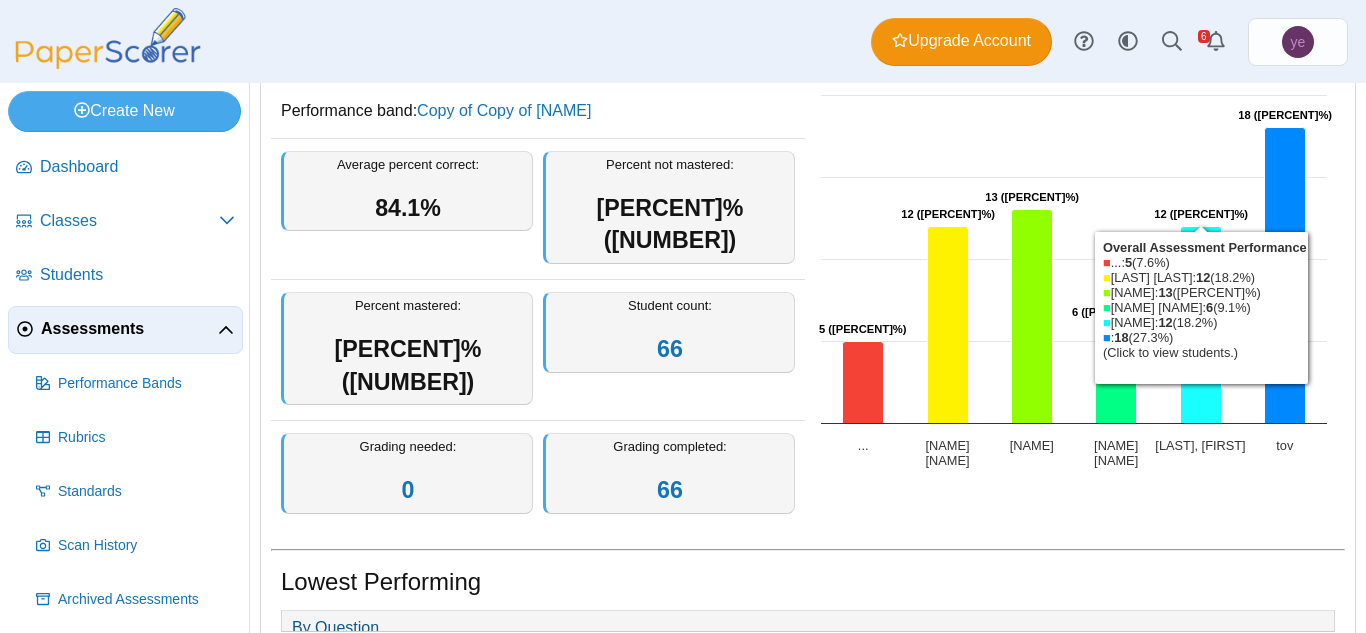 click 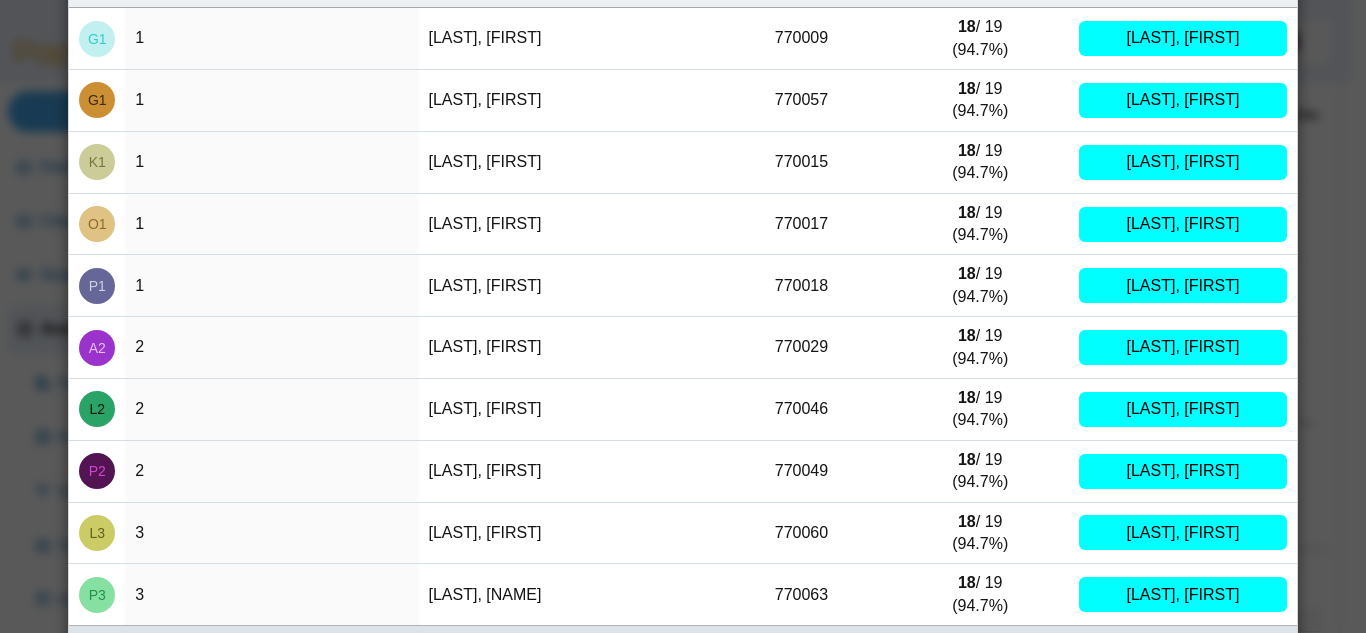 scroll, scrollTop: 267, scrollLeft: 0, axis: vertical 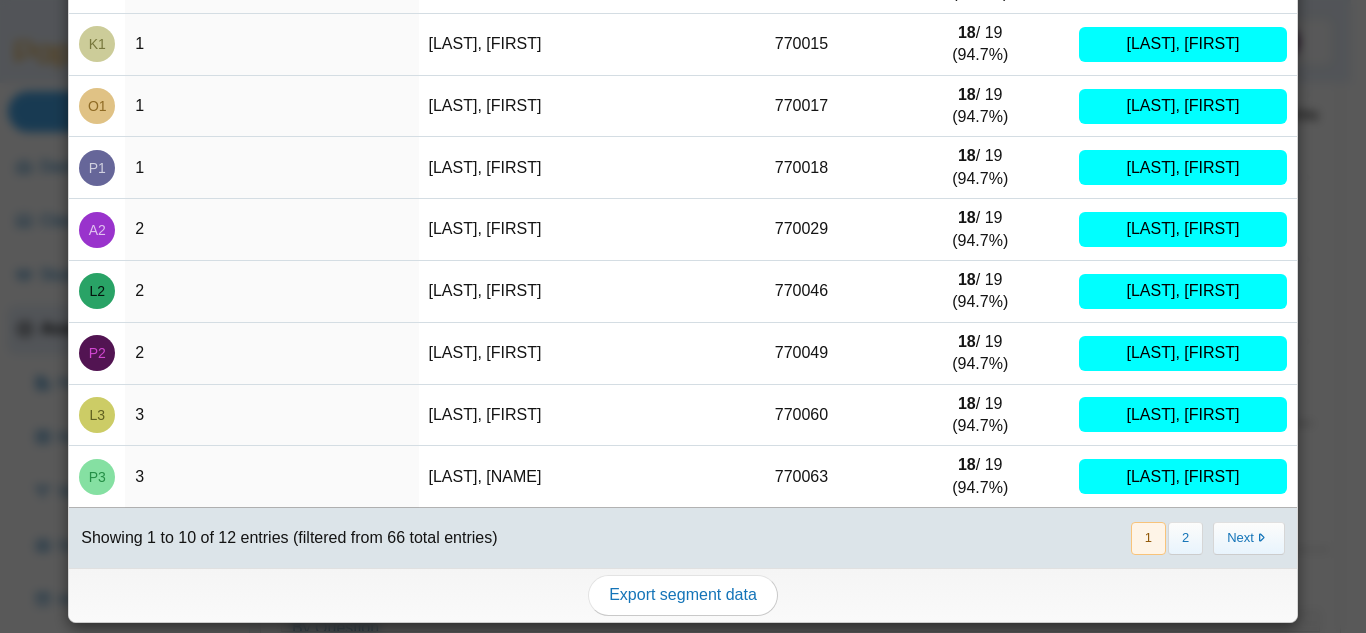 click on "Student Segment: Performance Band Level
Level: korov letoiv
Last name
First name
Identifier
Score
Performance band
G1
1 Geisinsky, Shua 770009 18  / 19
(94.7%)
korov letoiv
G1
1 Goldstein, Yisroel 770057 18  / 19
(94.7%)
korov letoiv
K1
1 Kalmanson, Yehuda Leib 770015 18  / 19
(94.7%)
korov letoiv
O1
1 Ozdoba, Mendy 770017 18  / 19
(94.7%)
korov letoiv
P1
1 Pevzner, Yossi 770018 18  / 19
(94.7%)
korov letoiv
A2
2 Altein, Dovid 770029 18  / 19
(94.7%)
2 18" at bounding box center [683, 316] 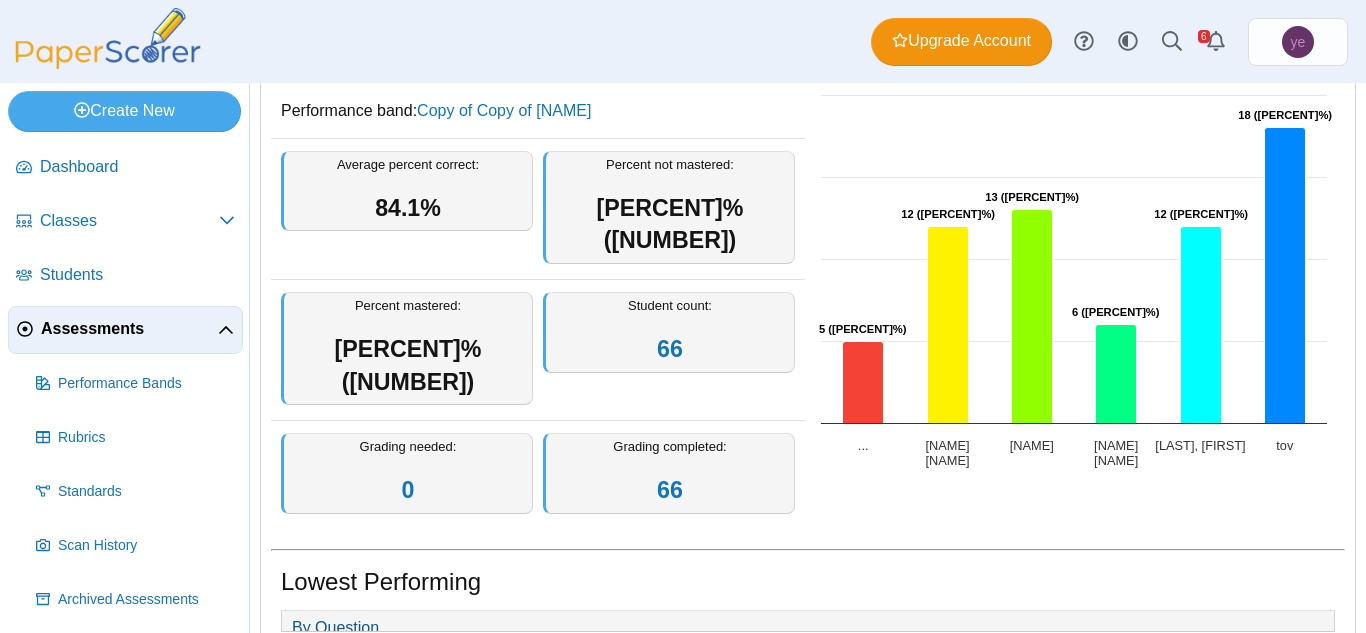 scroll, scrollTop: 0, scrollLeft: 0, axis: both 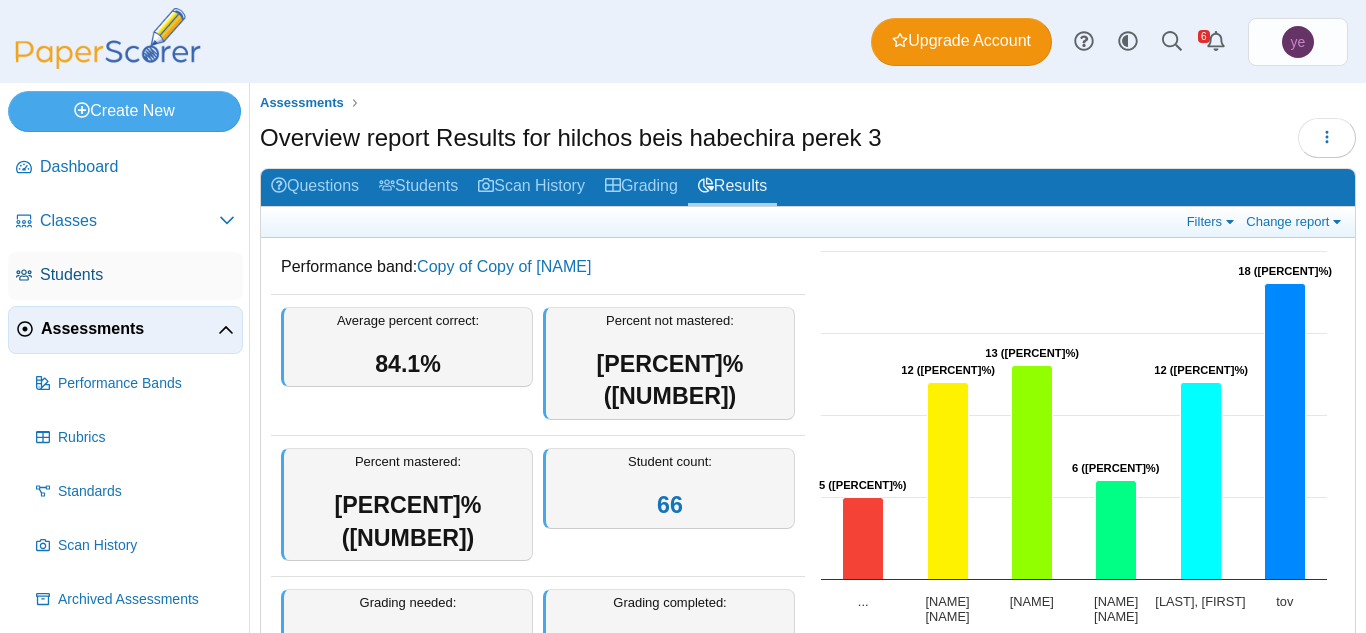 click on "Students" at bounding box center (137, 275) 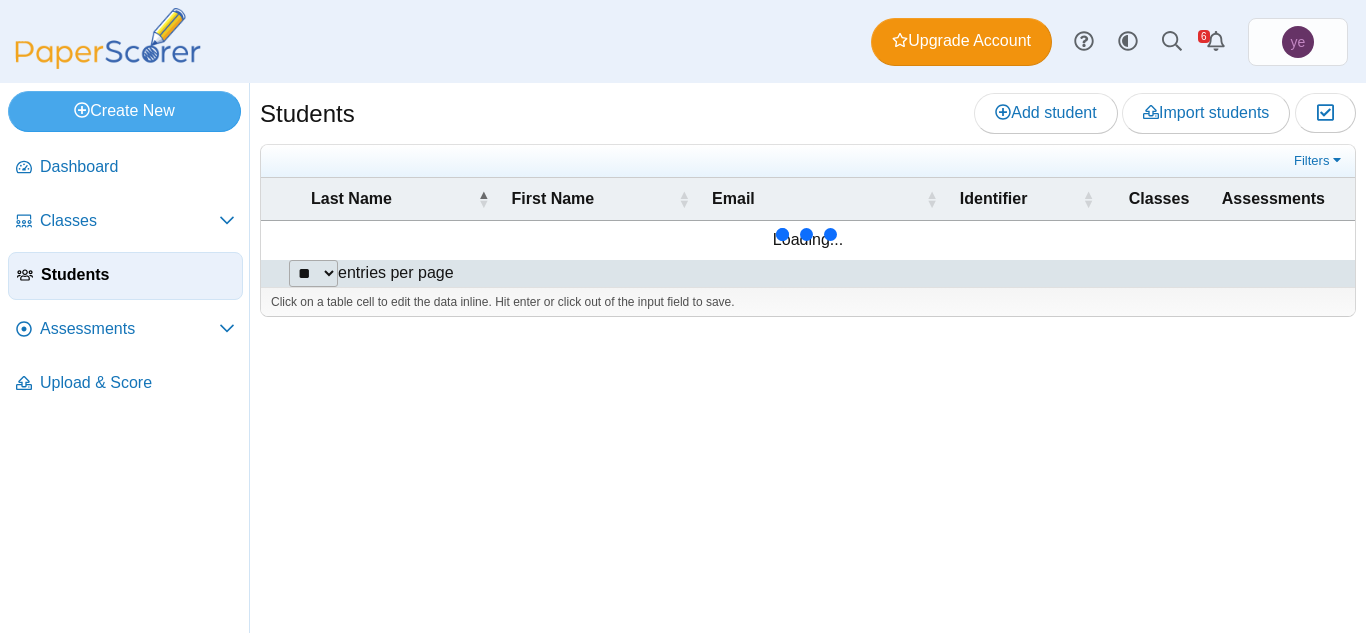 scroll, scrollTop: 0, scrollLeft: 0, axis: both 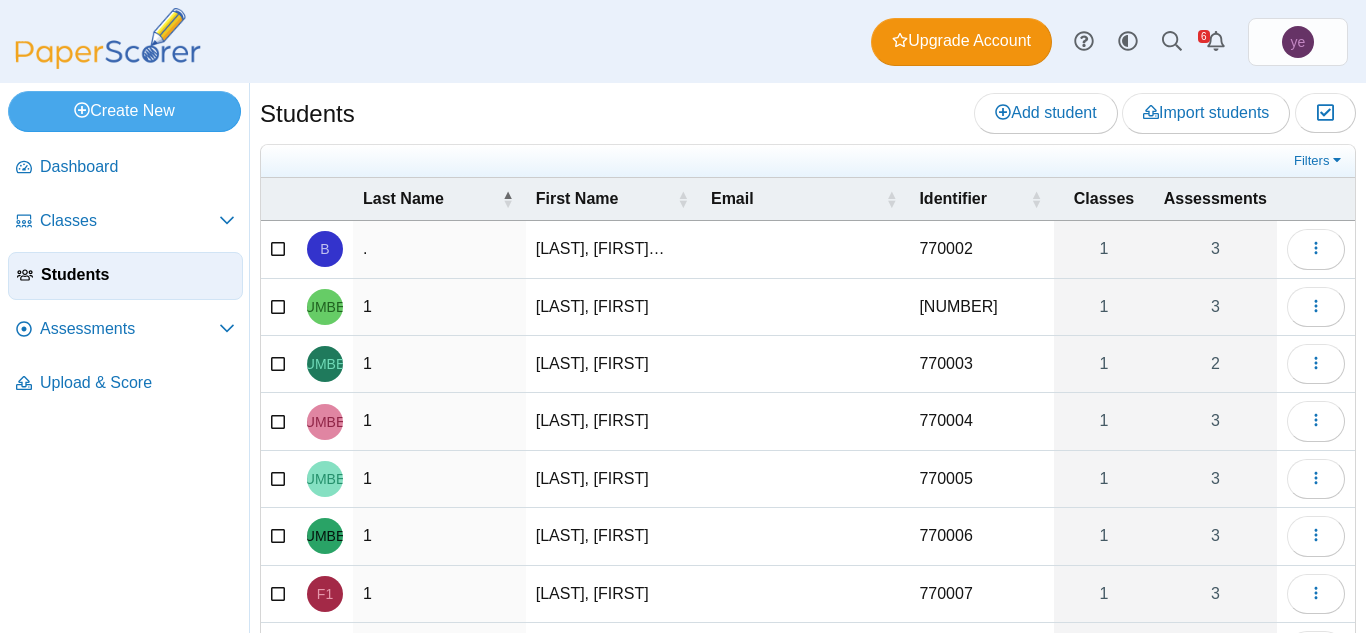 click on "[LAST], [FIRST]…" at bounding box center (613, 249) 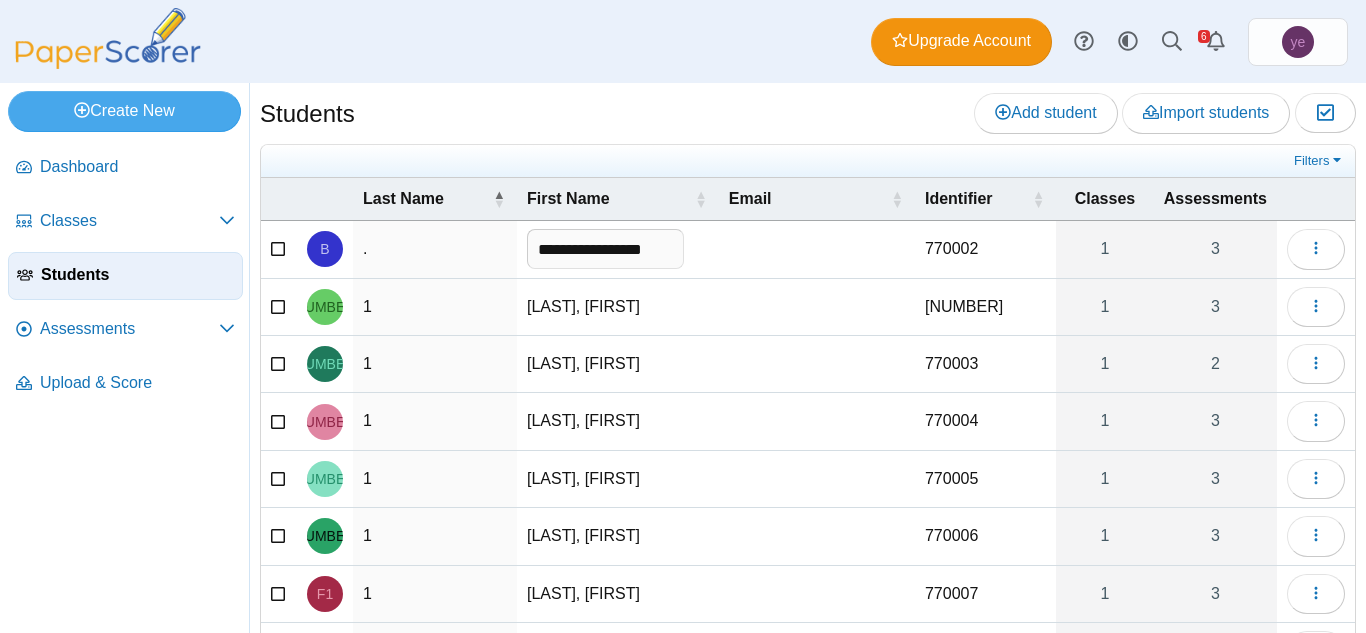 scroll, scrollTop: 0, scrollLeft: 0, axis: both 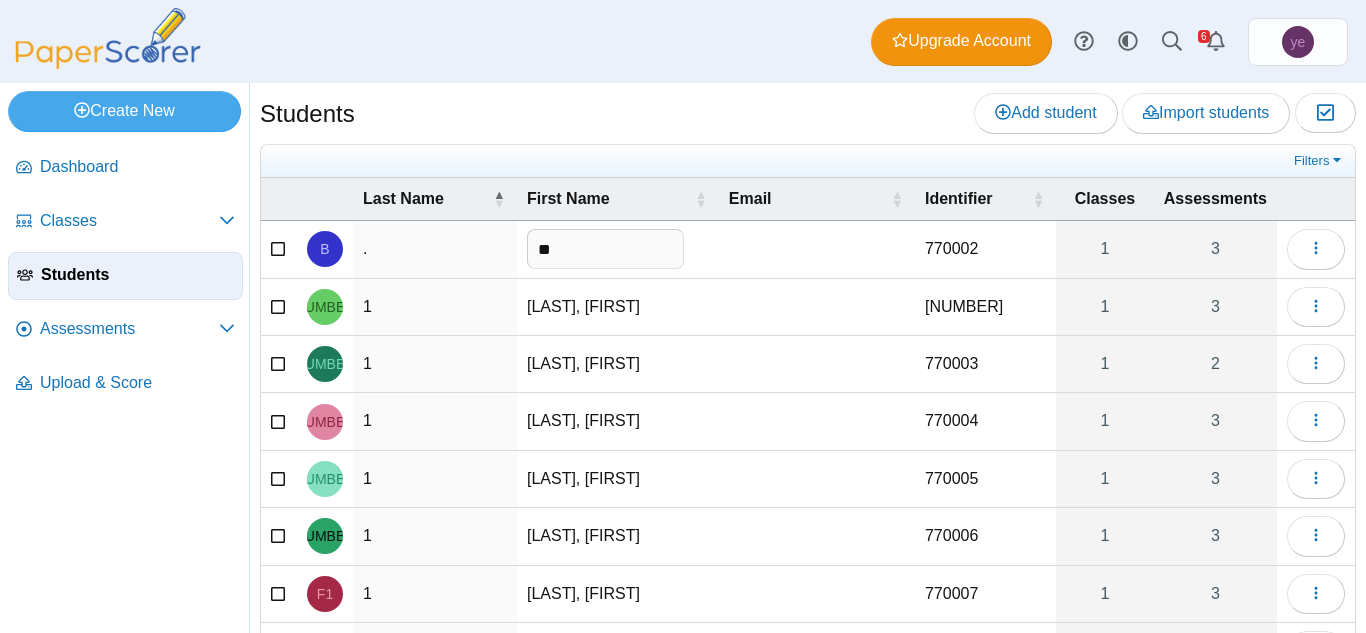 type on "*" 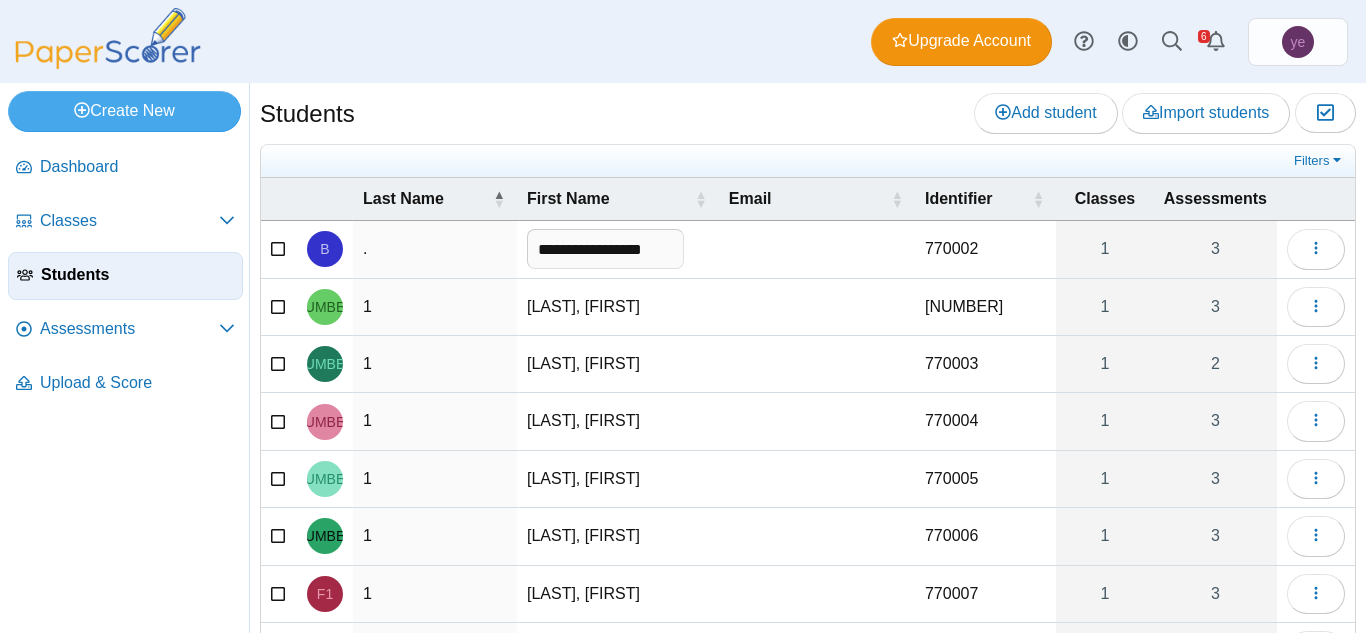 type on "**********" 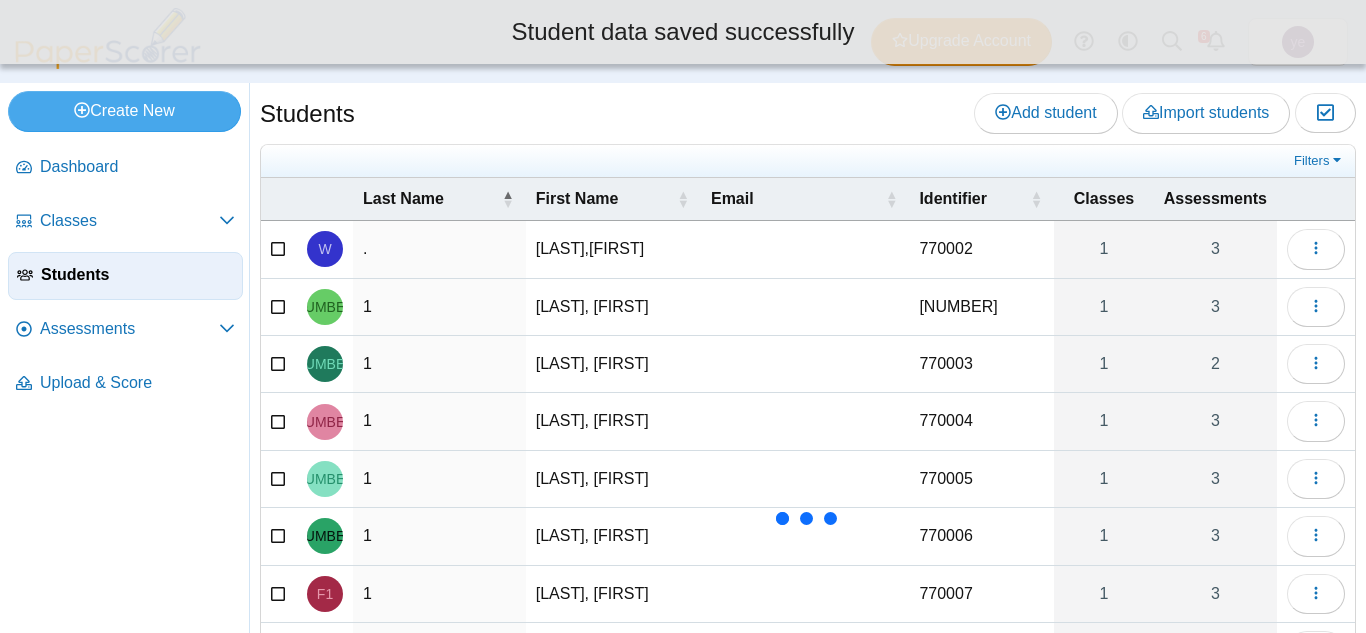 click on "." at bounding box center (439, 249) 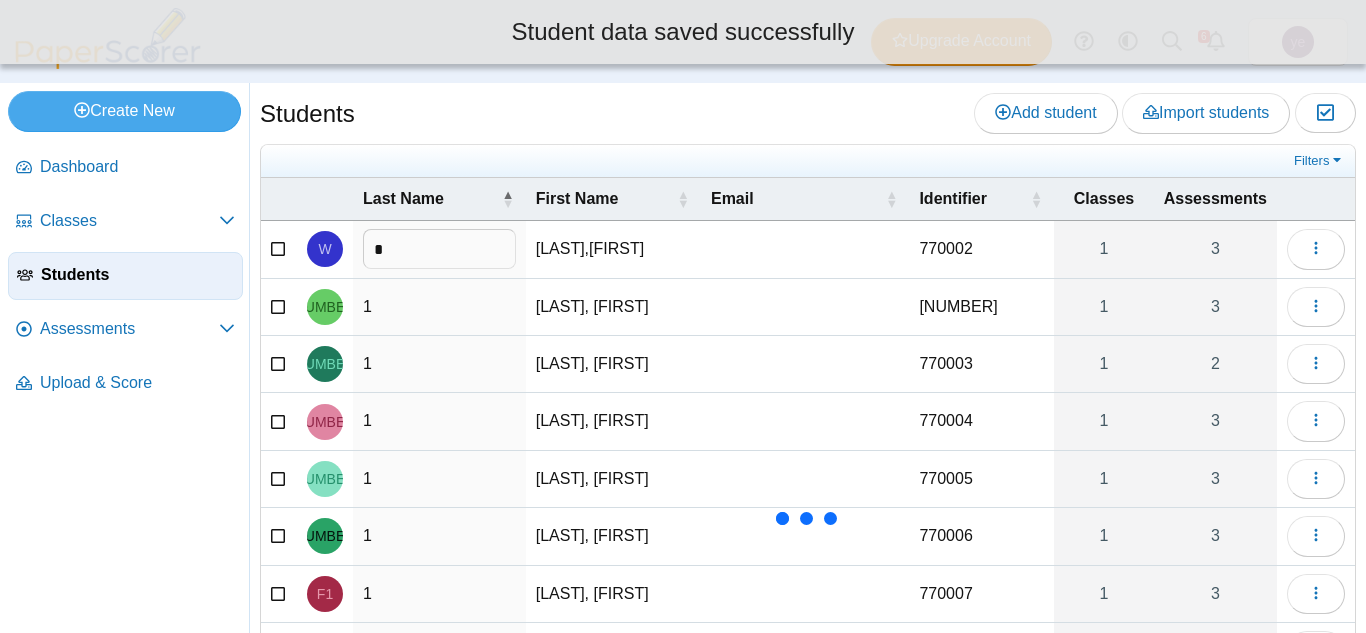 drag, startPoint x: 401, startPoint y: 255, endPoint x: 420, endPoint y: 261, distance: 19.924858 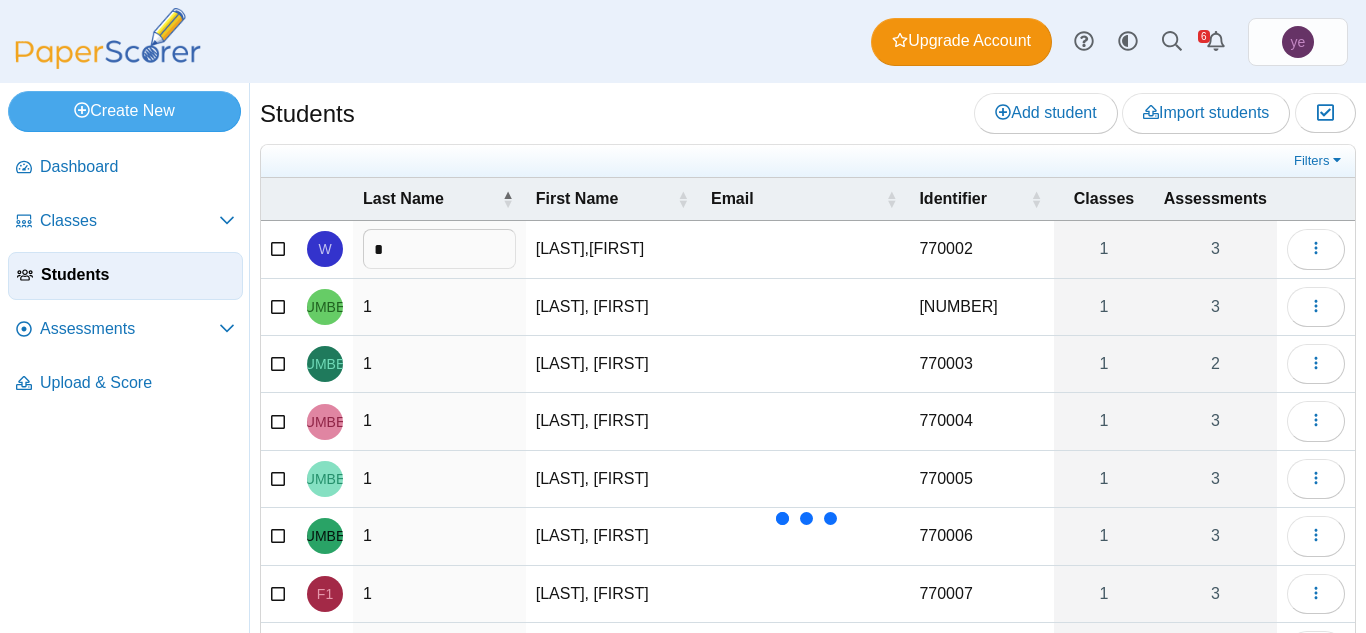 type on "*" 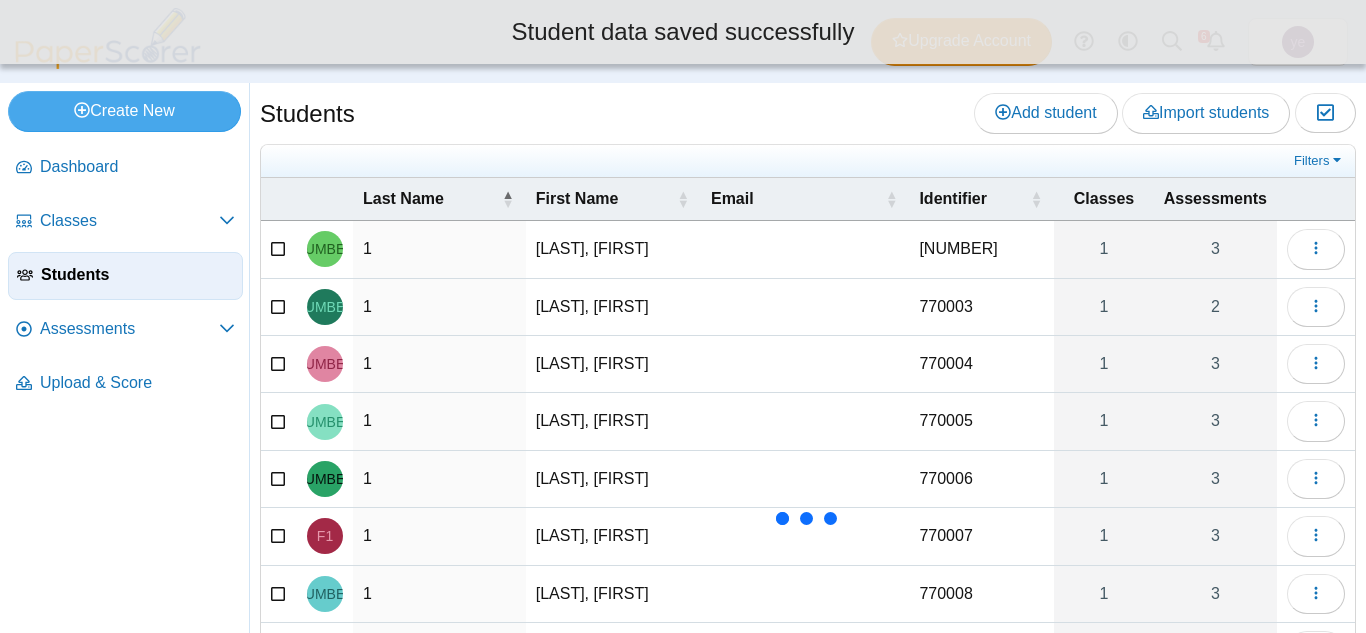 scroll, scrollTop: 272, scrollLeft: 0, axis: vertical 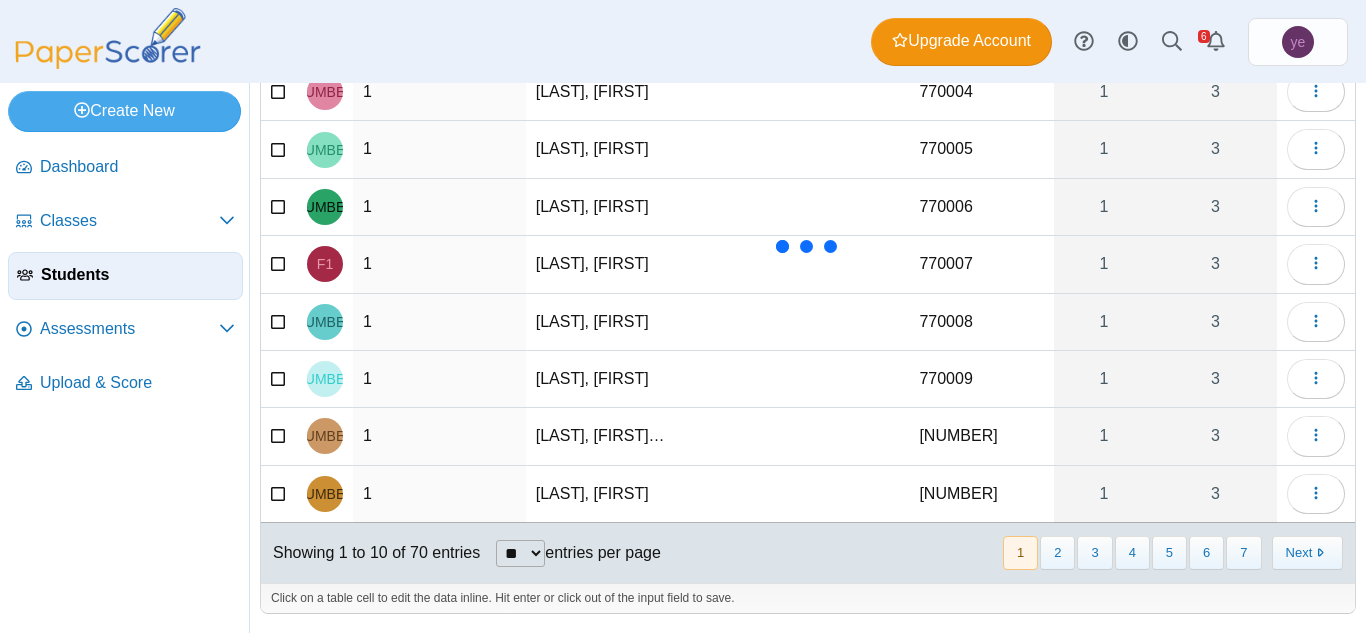 click on "** ** ** ***" at bounding box center [520, 553] 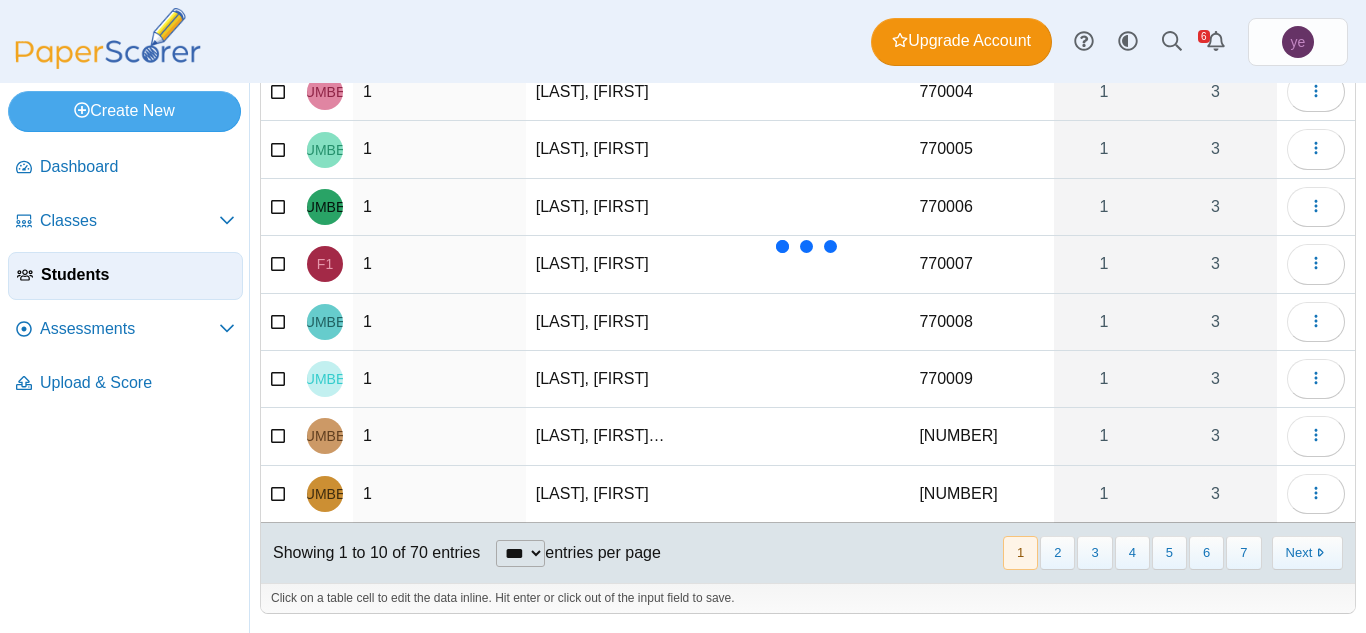 click on "** ** ** ***" at bounding box center [520, 553] 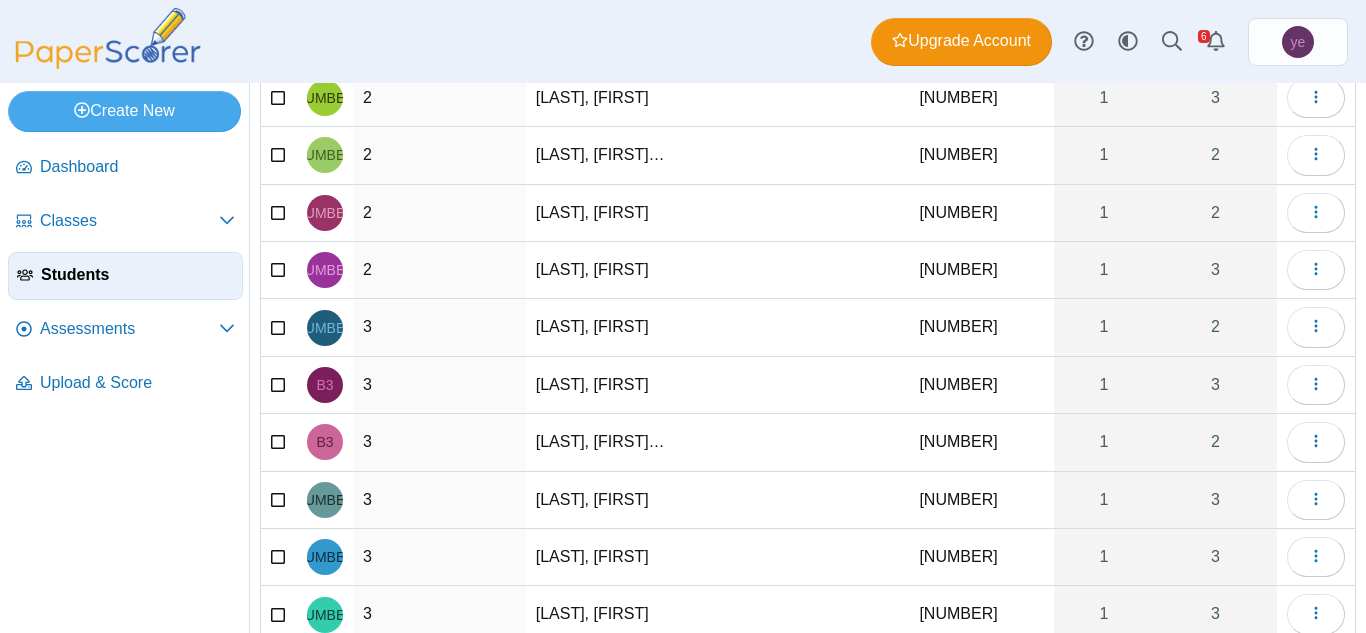 scroll, scrollTop: 3715, scrollLeft: 0, axis: vertical 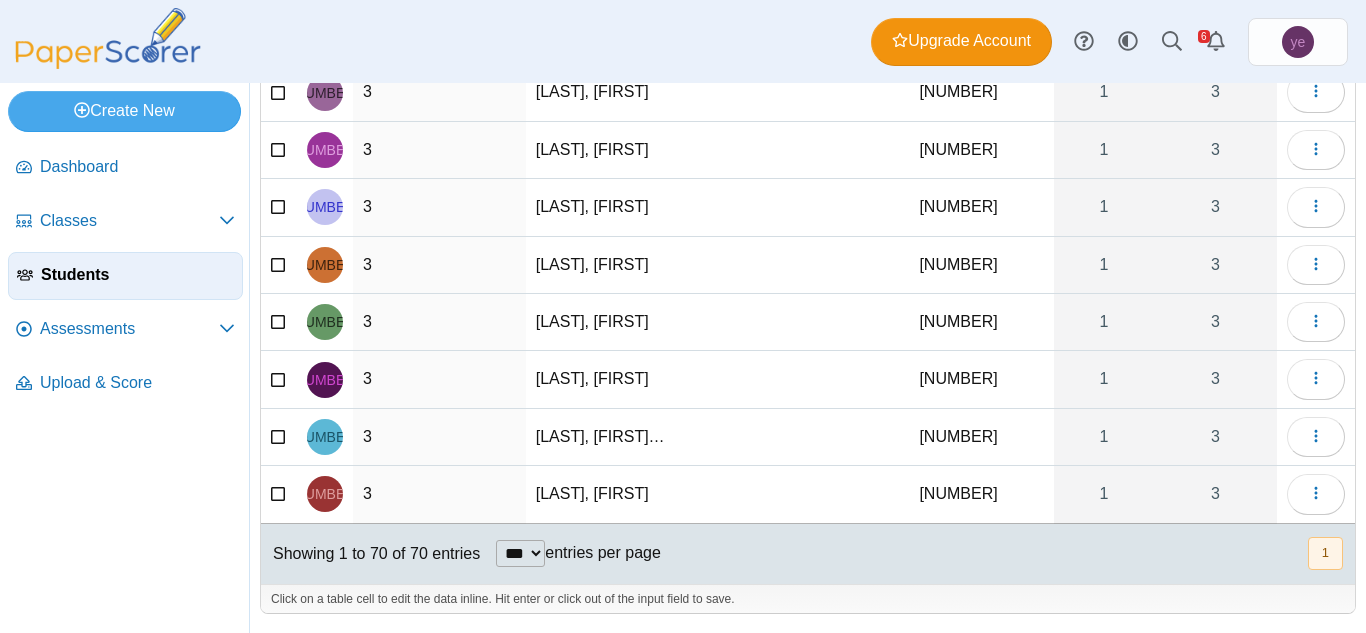 click on "Showing 1 to 70 of 70 entries" at bounding box center (370, 554) 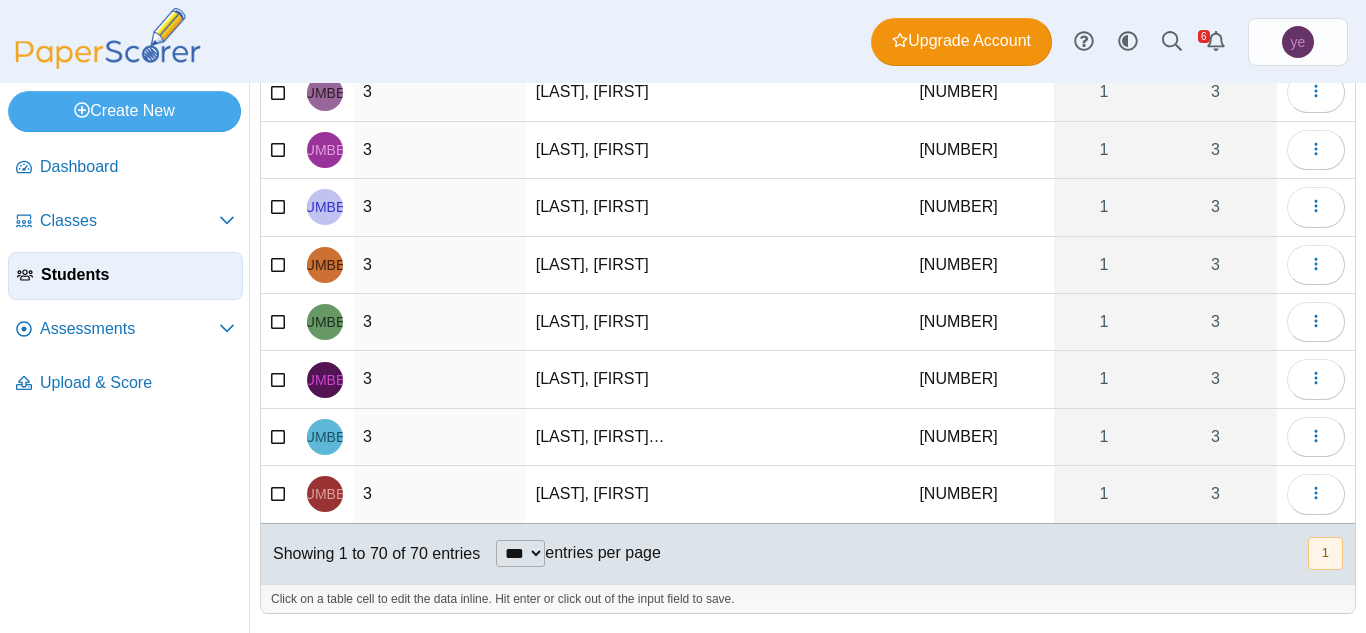click on "3" at bounding box center (439, 494) 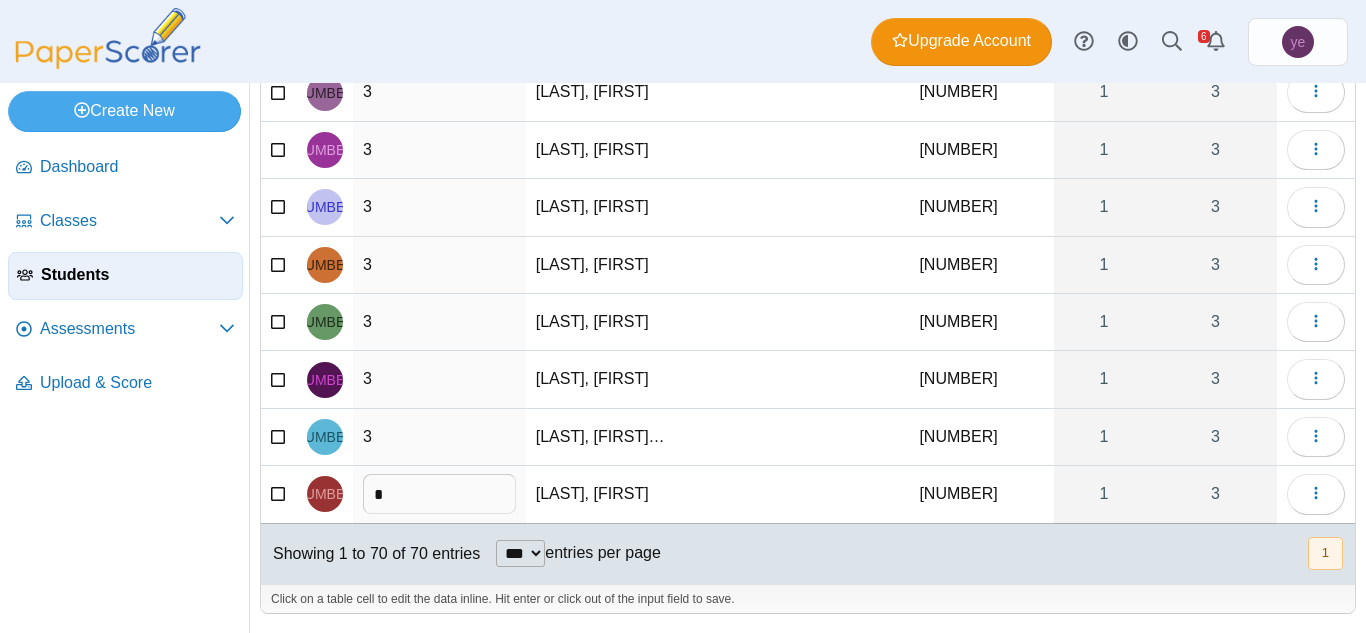 type on "*" 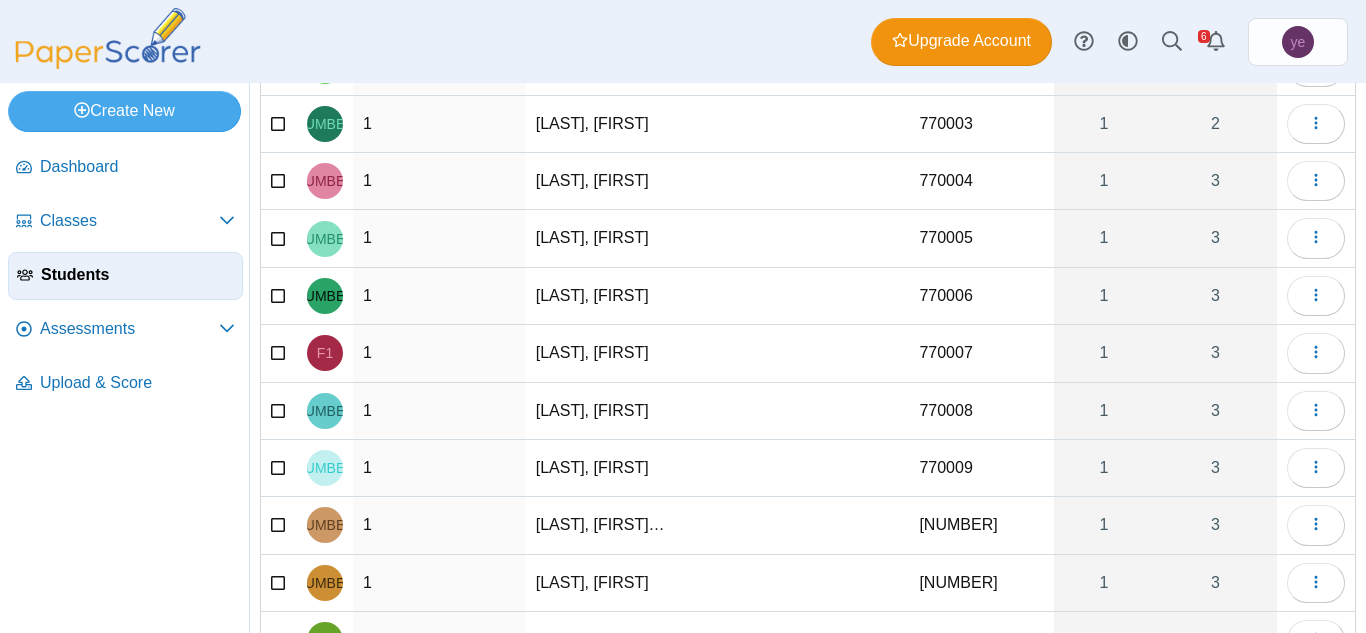 scroll, scrollTop: 0, scrollLeft: 0, axis: both 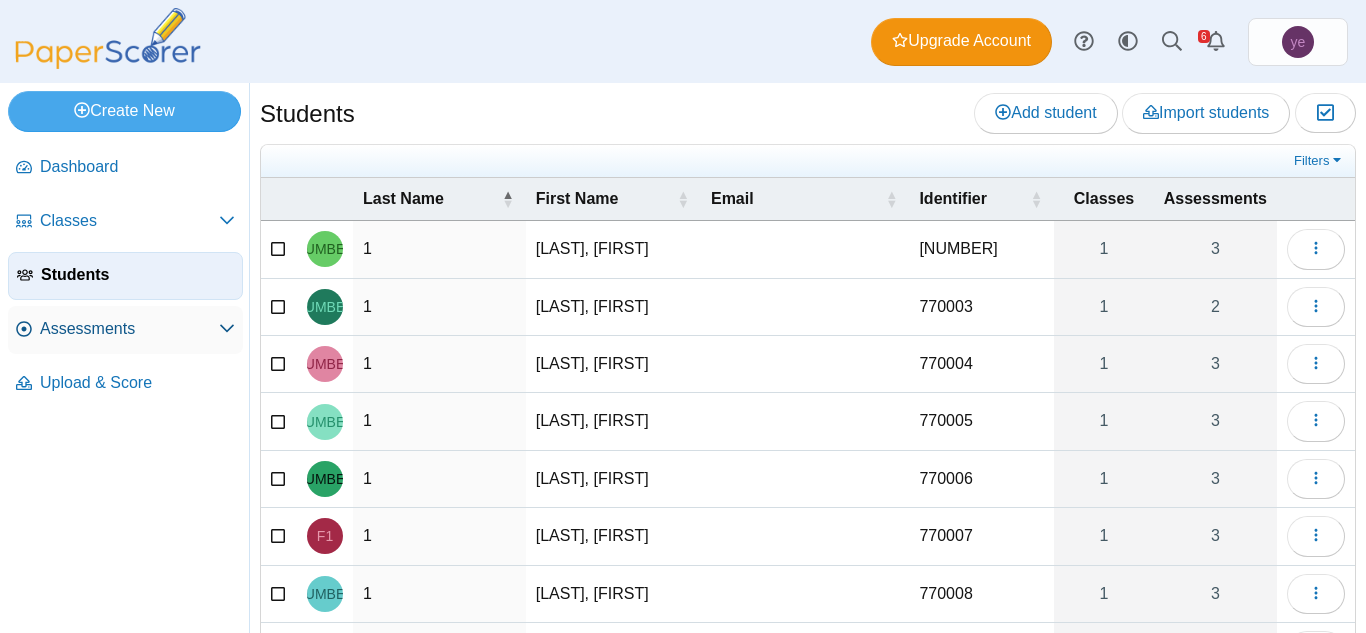 click on "Assessments" at bounding box center [129, 329] 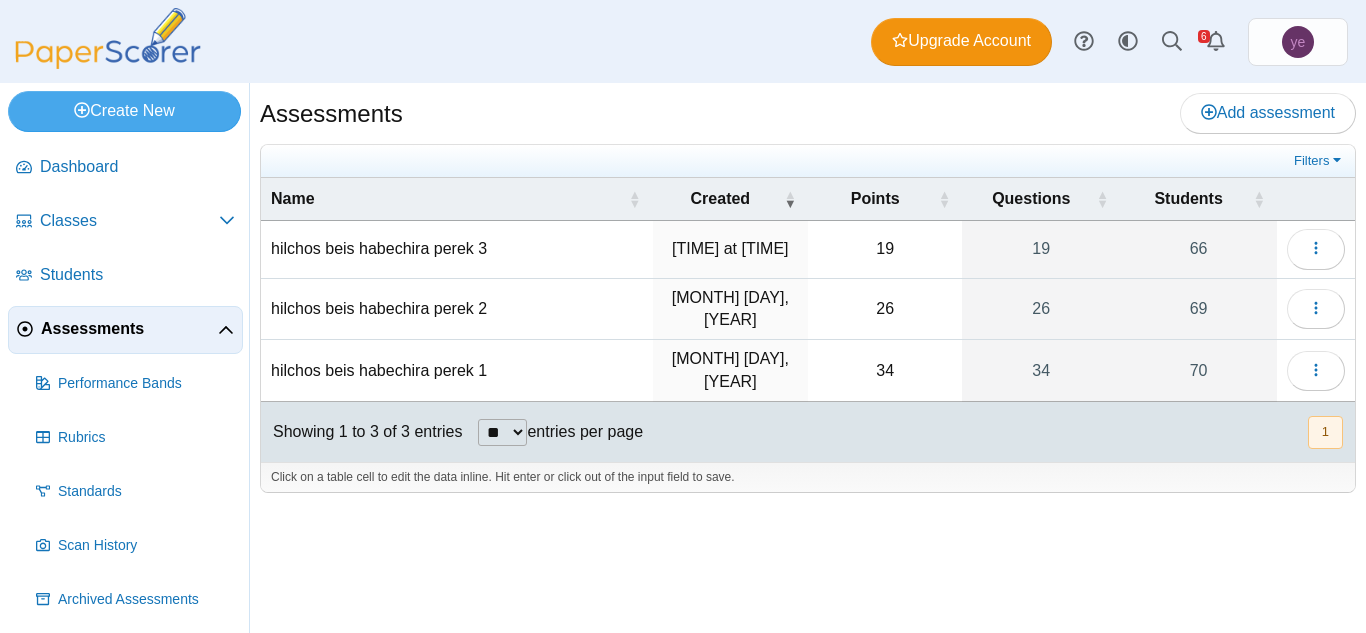 scroll, scrollTop: 0, scrollLeft: 0, axis: both 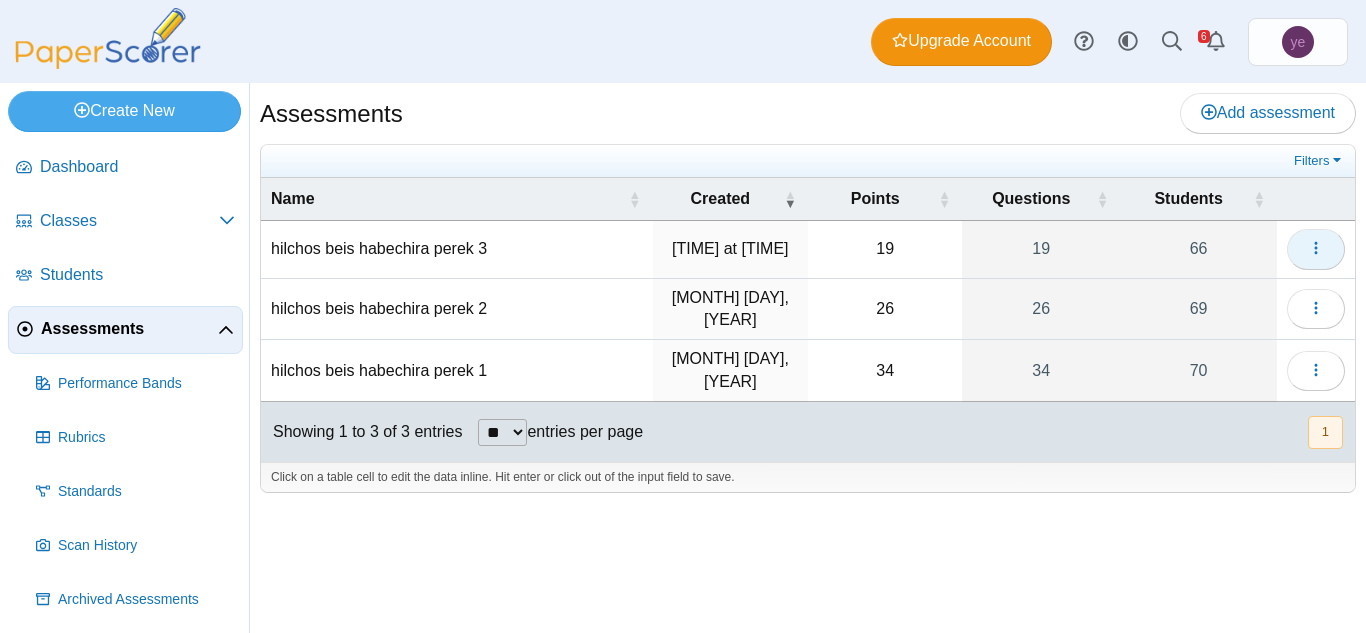 click at bounding box center (1316, 249) 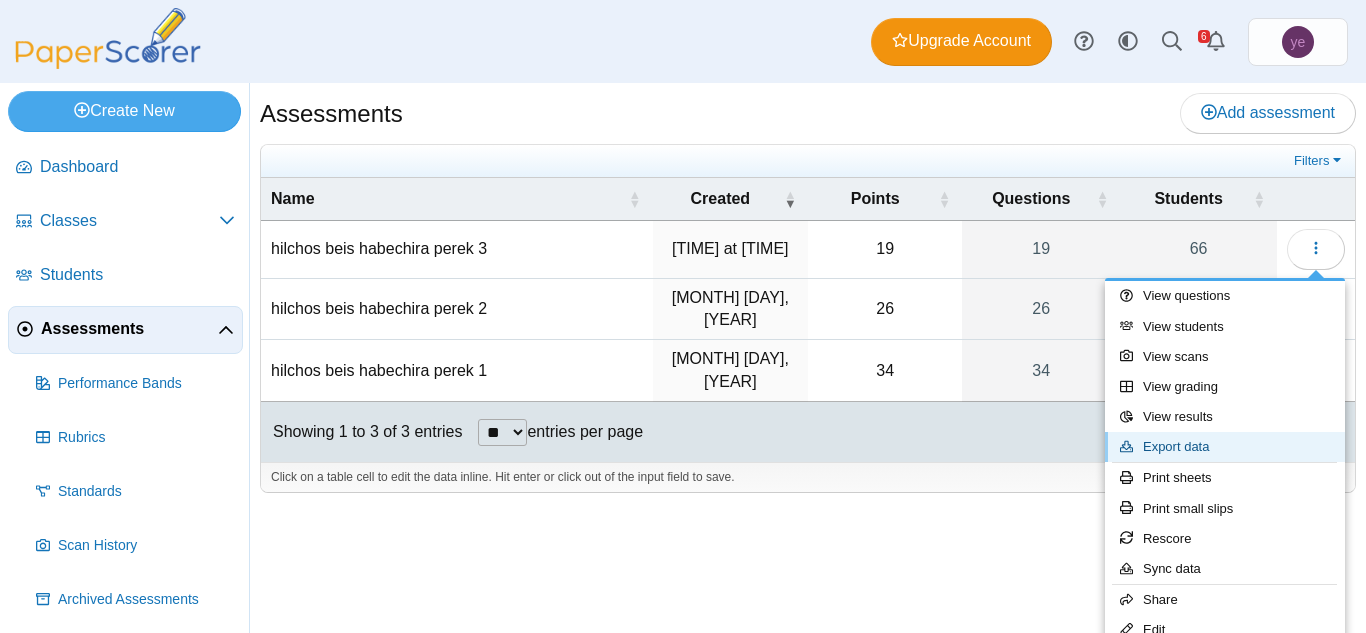click on "Export data" at bounding box center [1225, 447] 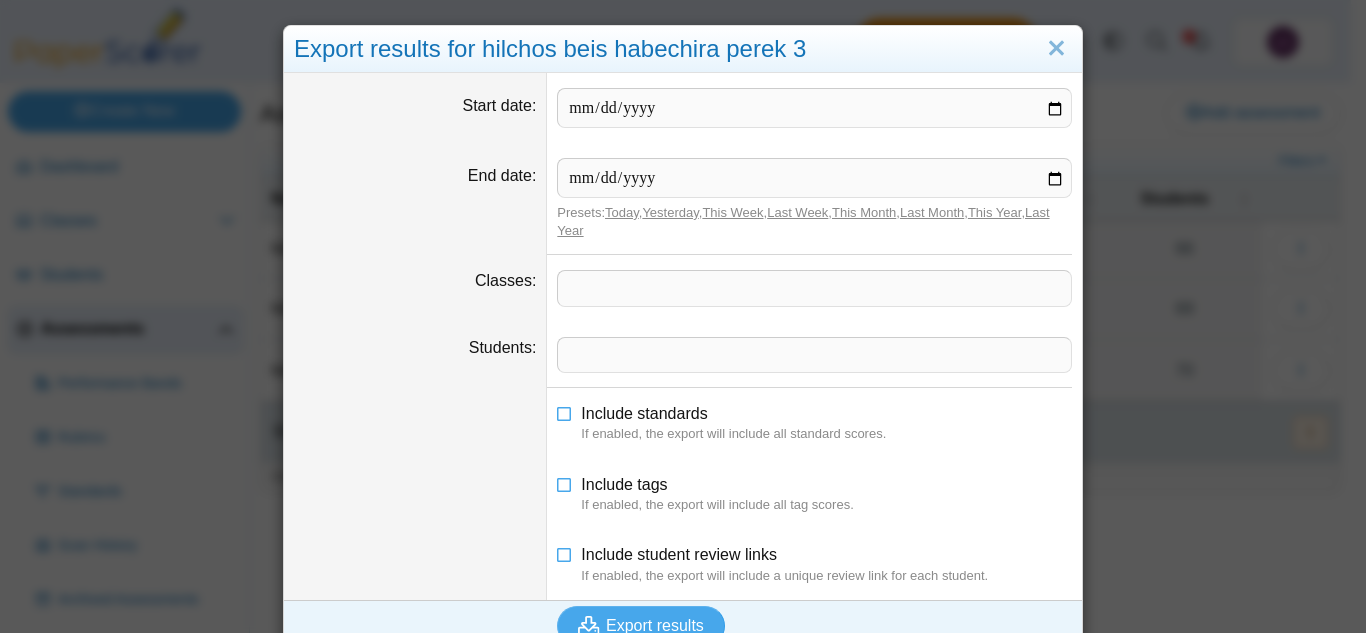 scroll, scrollTop: 30, scrollLeft: 0, axis: vertical 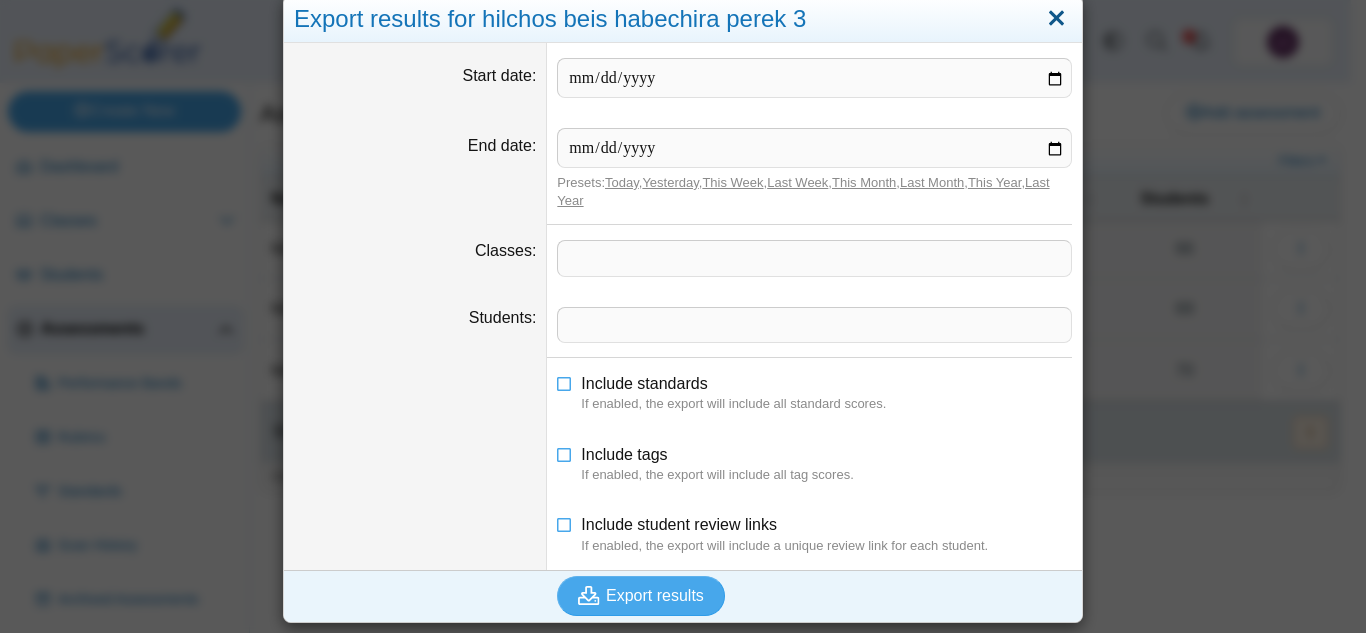 click at bounding box center (1056, 19) 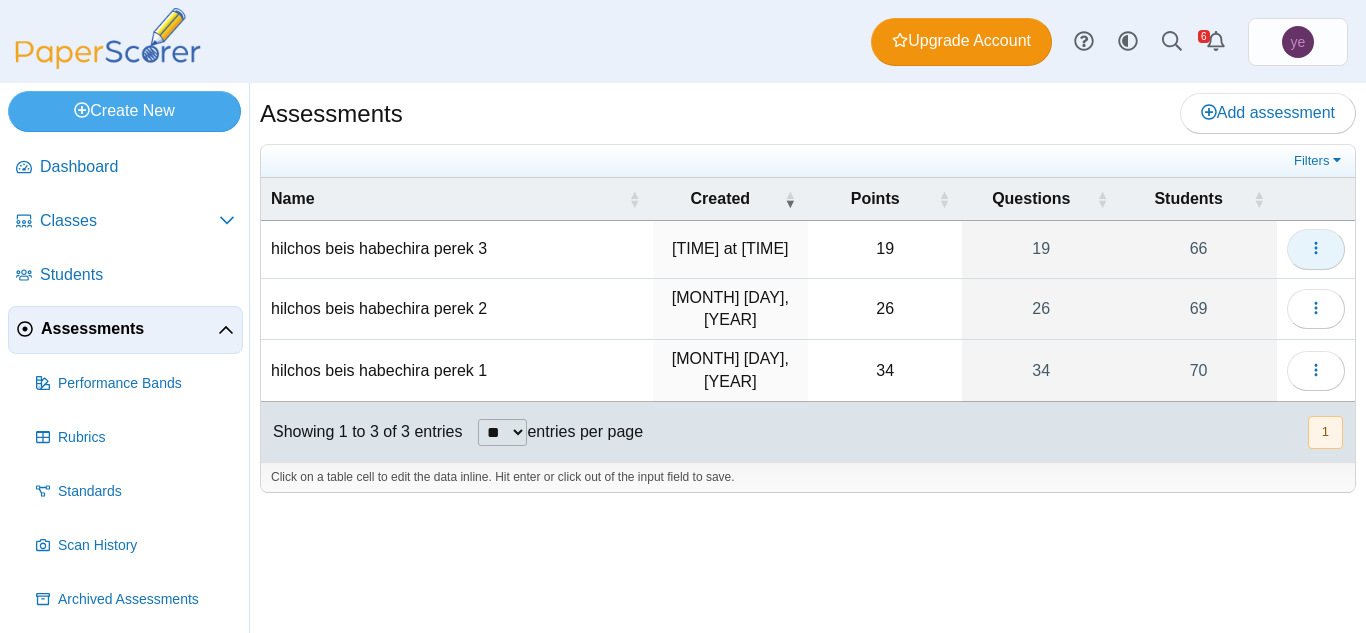 click at bounding box center [1316, 249] 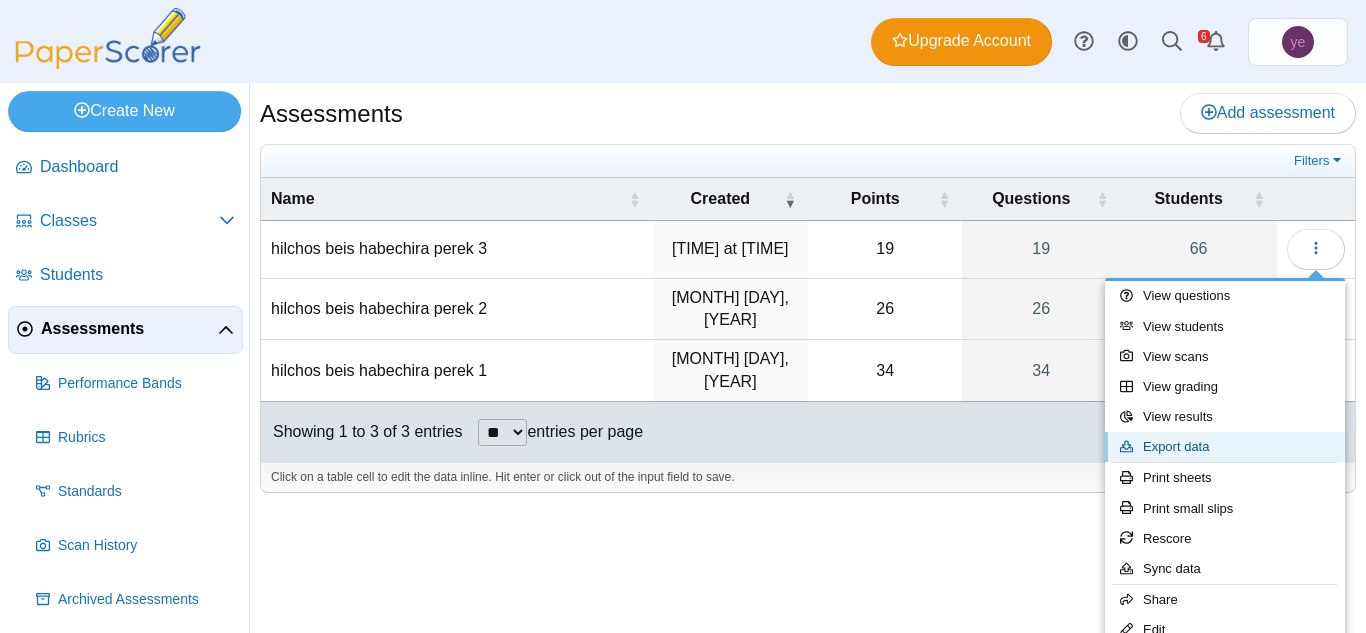click on "Export data" at bounding box center [1225, 447] 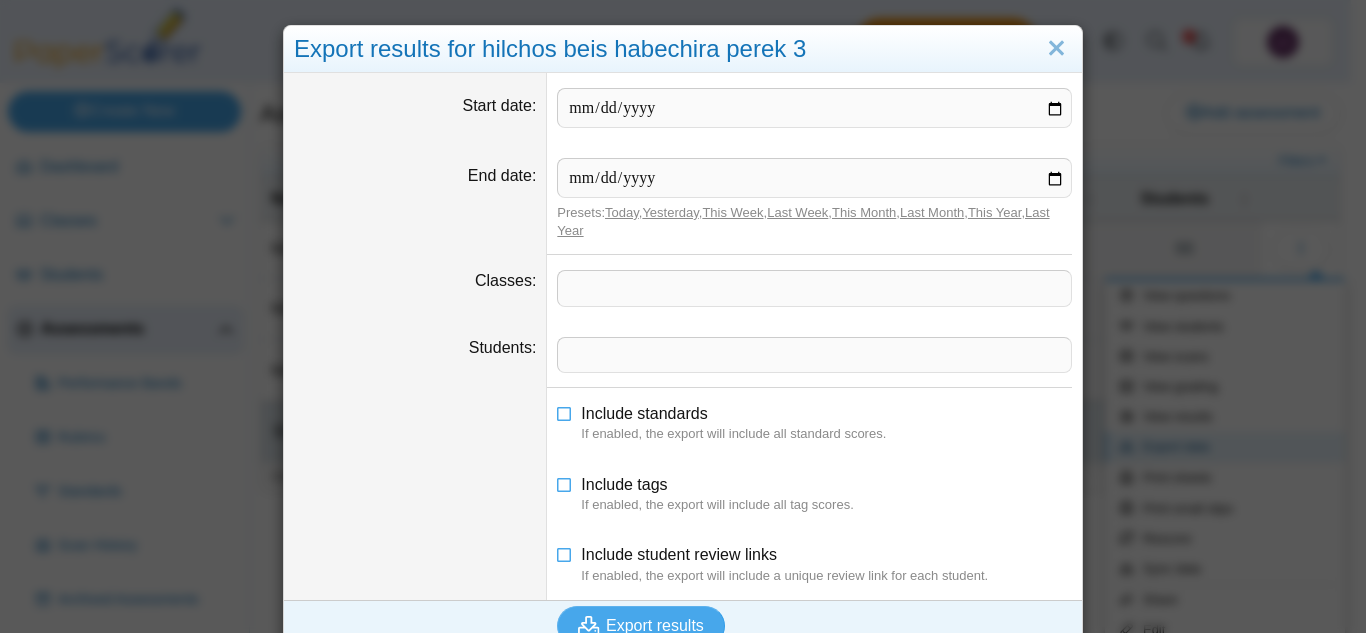 scroll, scrollTop: 30, scrollLeft: 0, axis: vertical 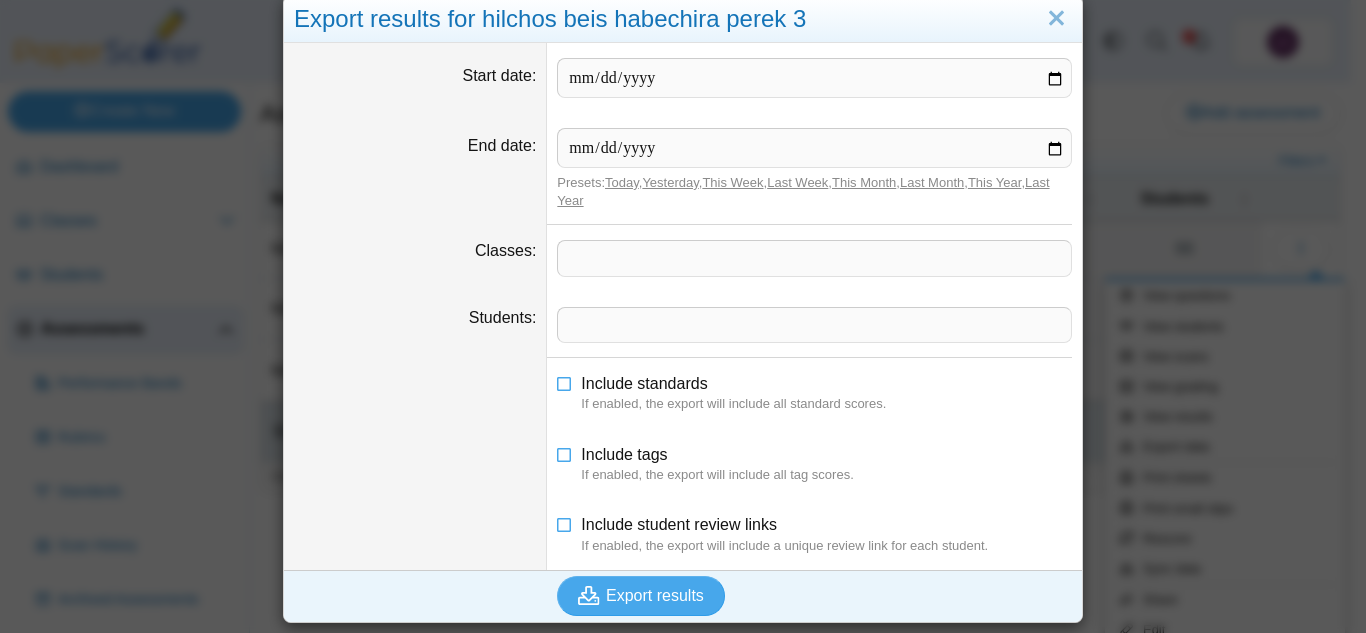 click at bounding box center (814, 258) 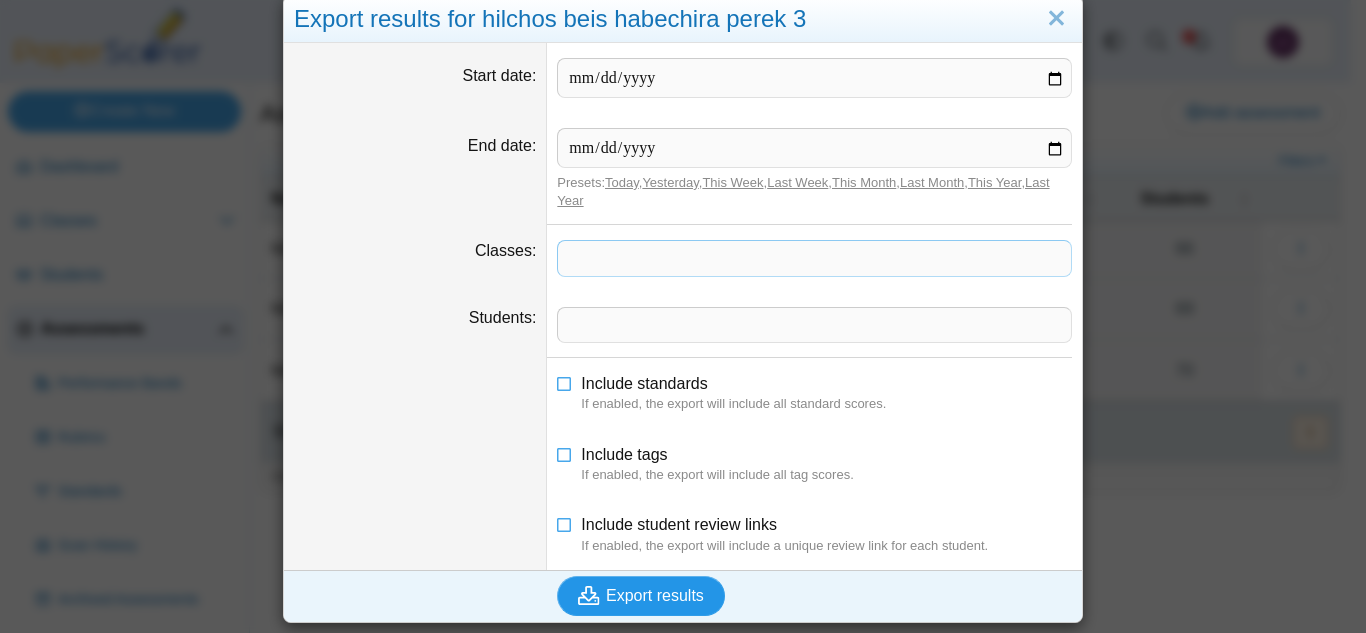 drag, startPoint x: 621, startPoint y: 590, endPoint x: 638, endPoint y: 311, distance: 279.51746 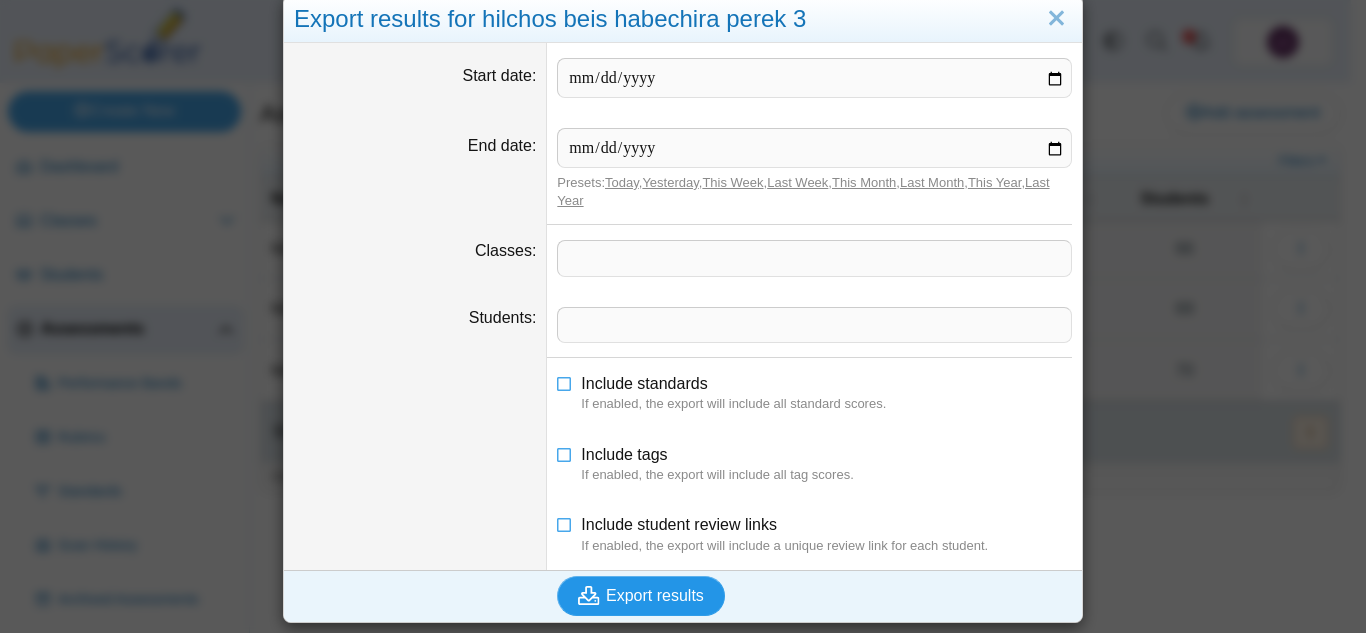 click on "Export results" at bounding box center (655, 595) 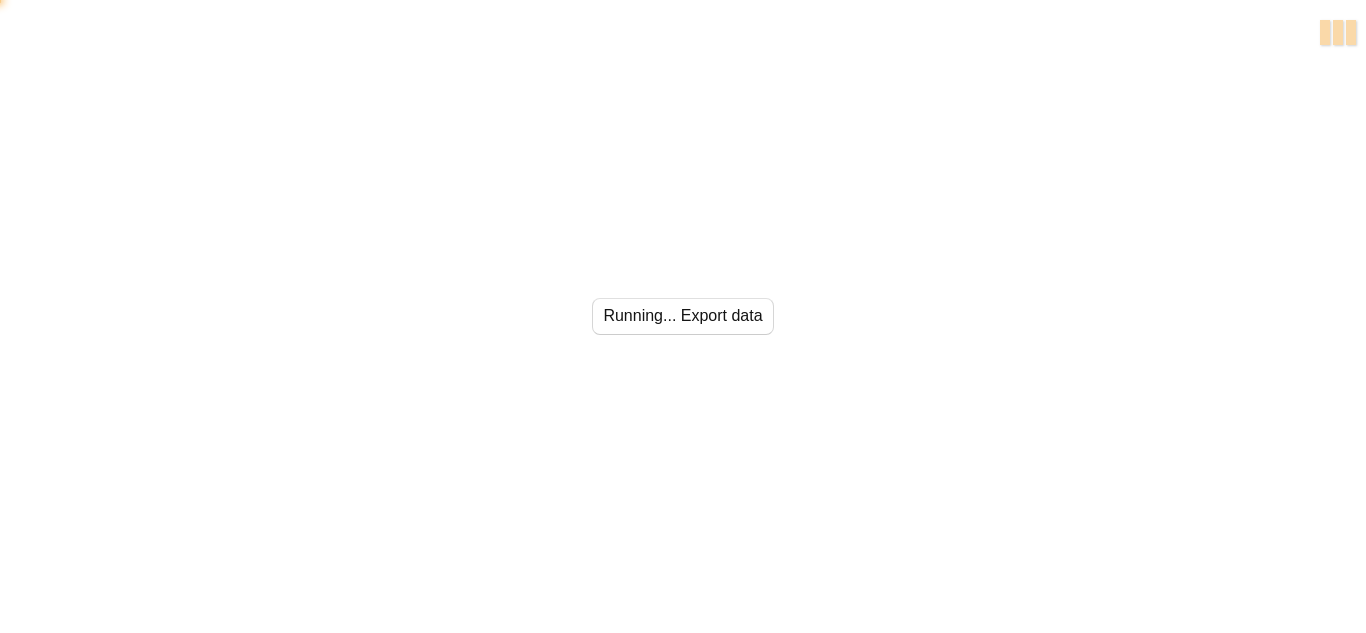 scroll, scrollTop: 0, scrollLeft: 0, axis: both 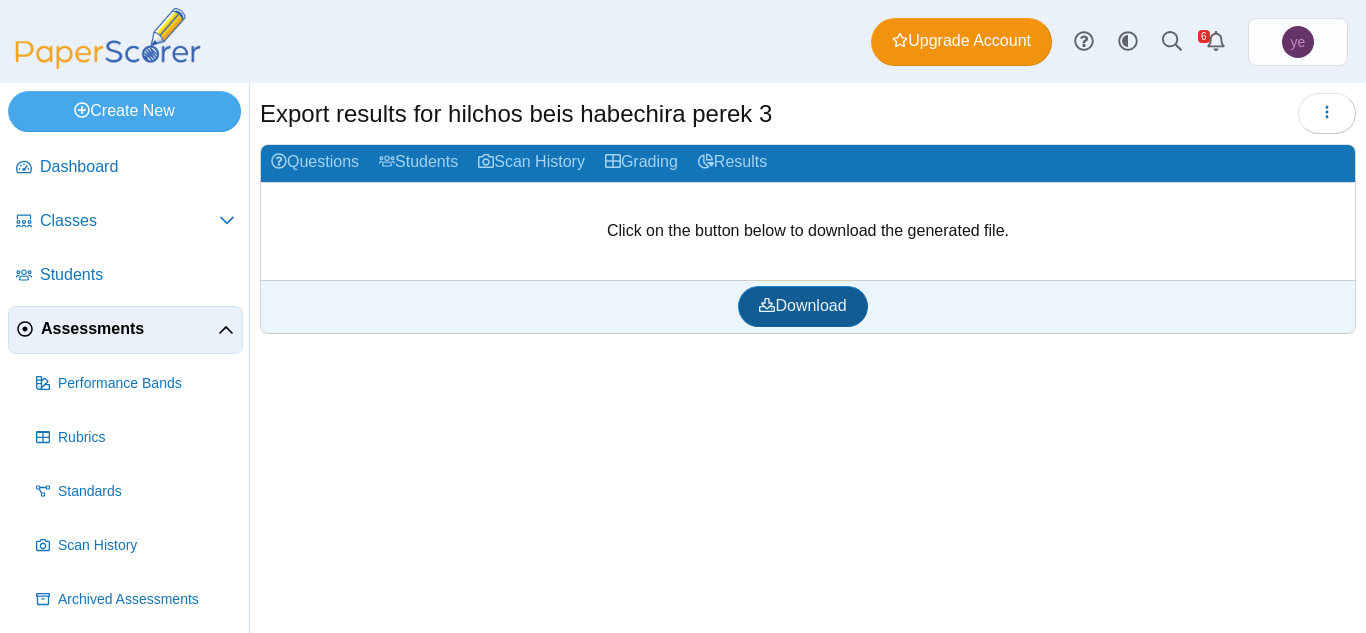click on "Download" at bounding box center [802, 305] 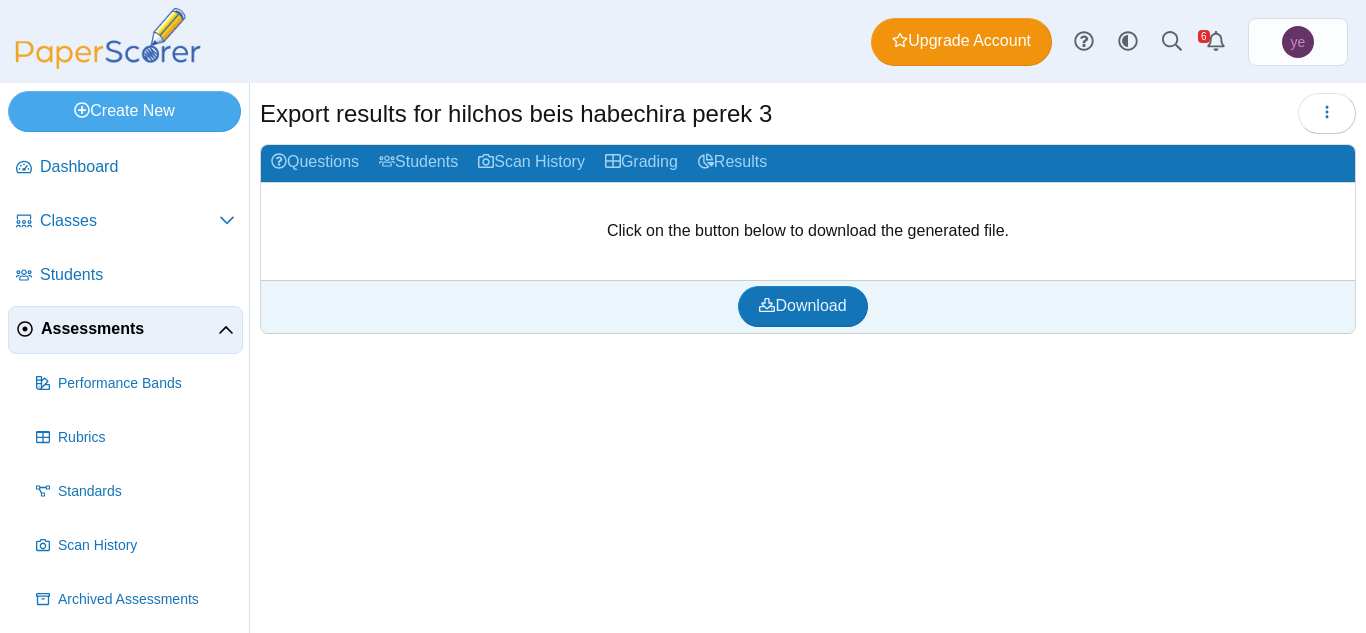 click on "Assessments" at bounding box center (129, 329) 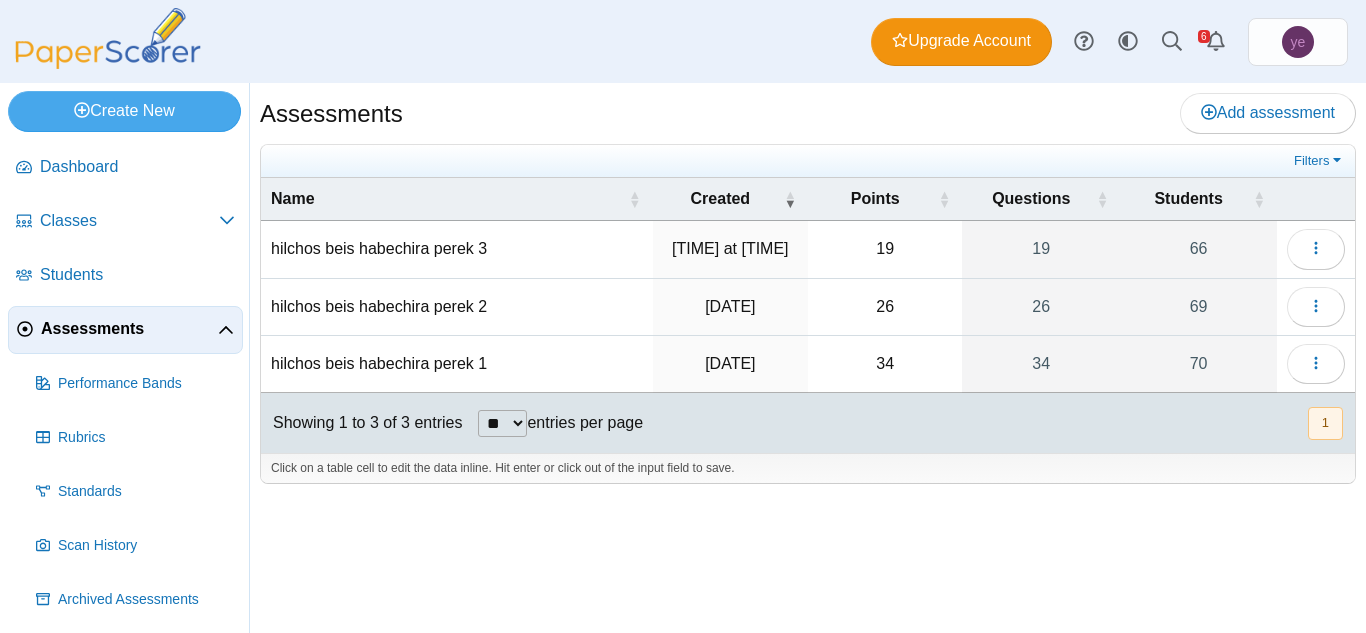 scroll, scrollTop: 0, scrollLeft: 0, axis: both 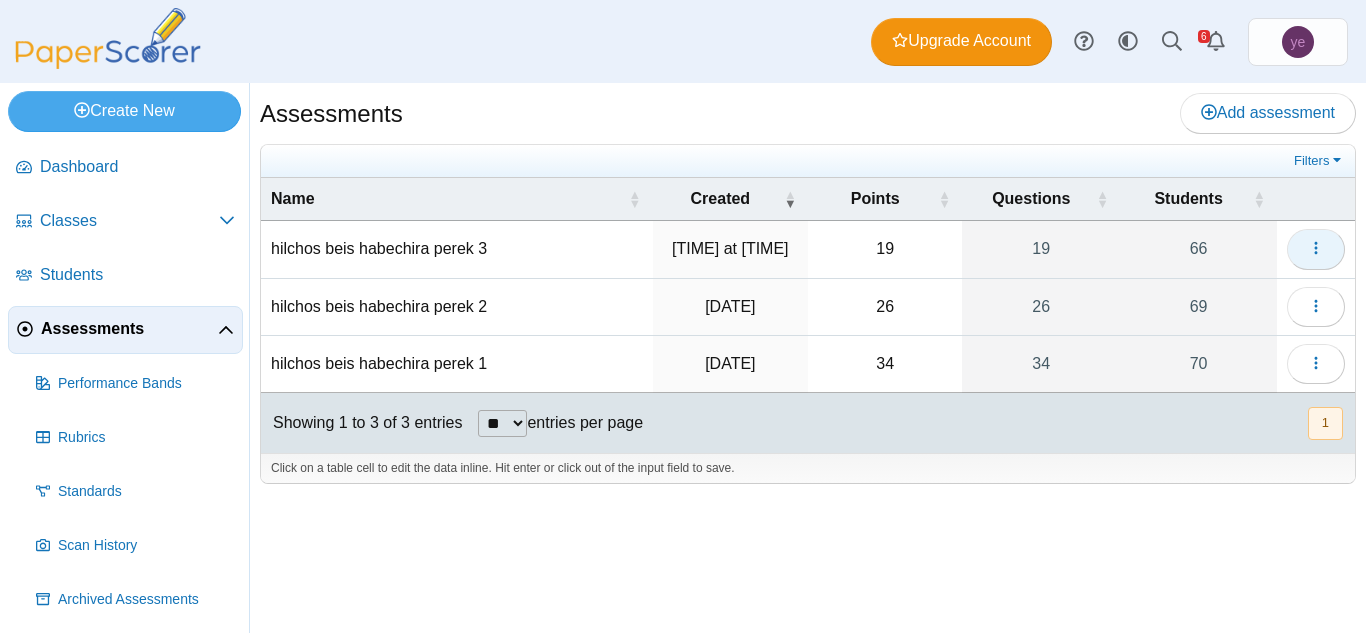 click 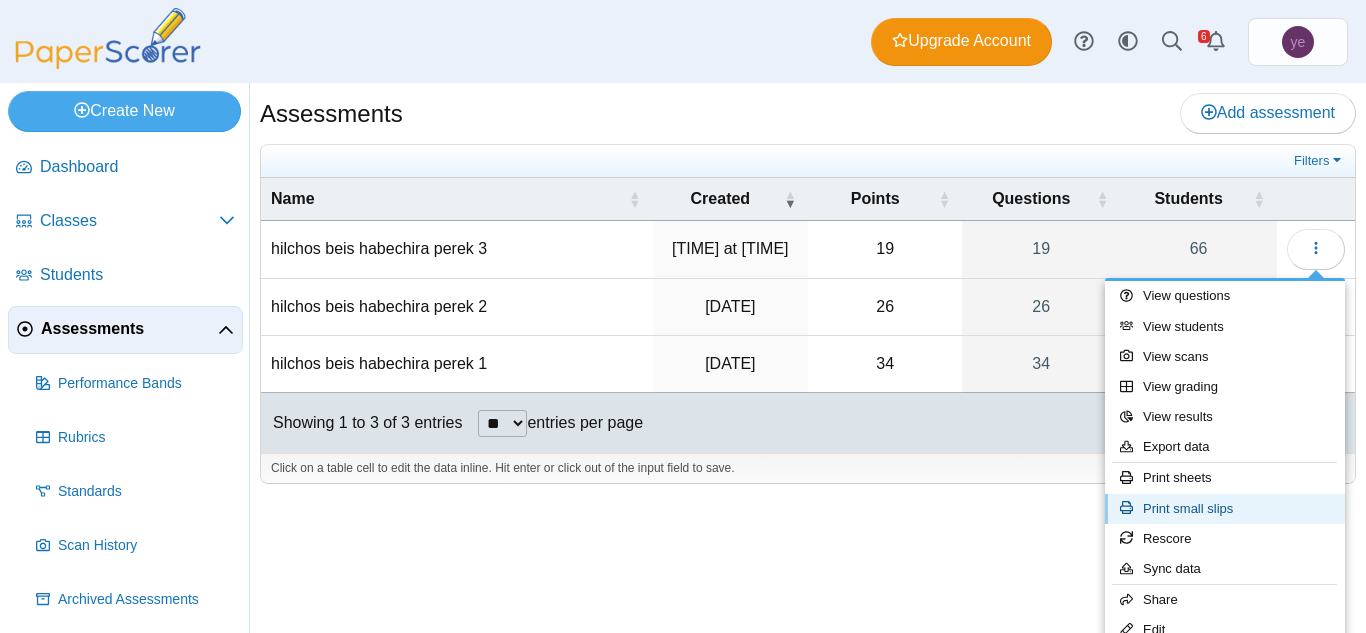 click on "Print small slips" at bounding box center (1225, 509) 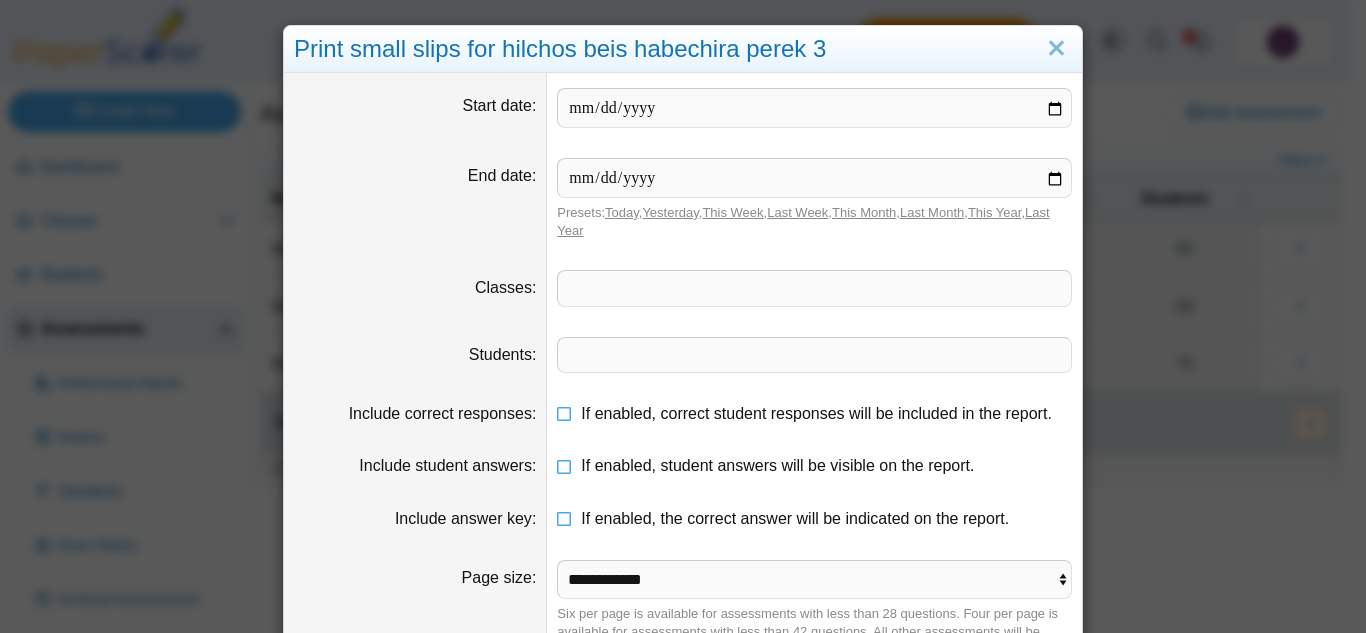 click at bounding box center (814, 288) 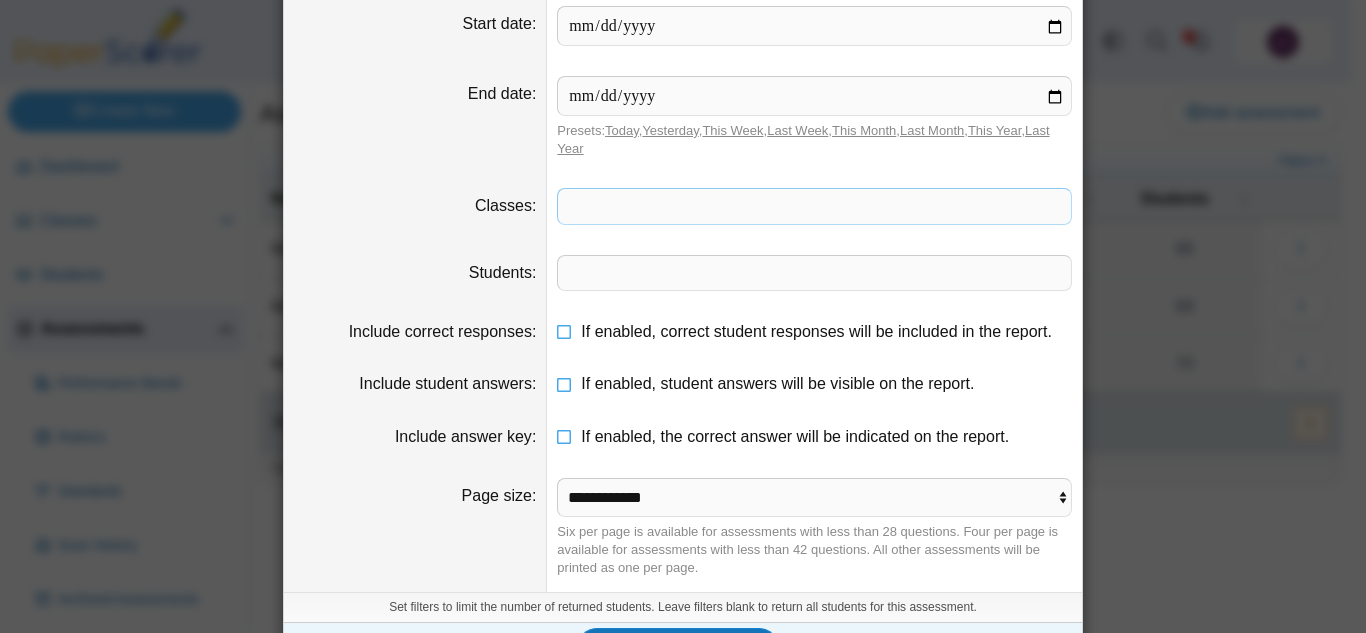 scroll, scrollTop: 134, scrollLeft: 0, axis: vertical 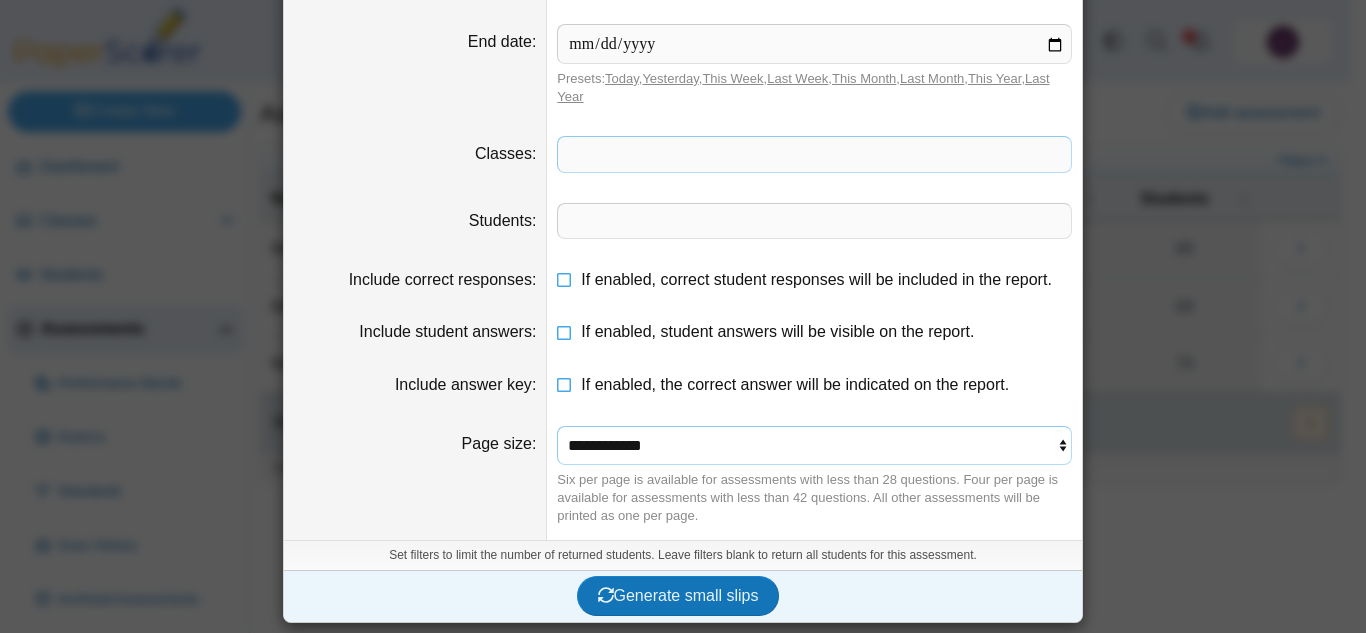 click on "**********" at bounding box center [814, 445] 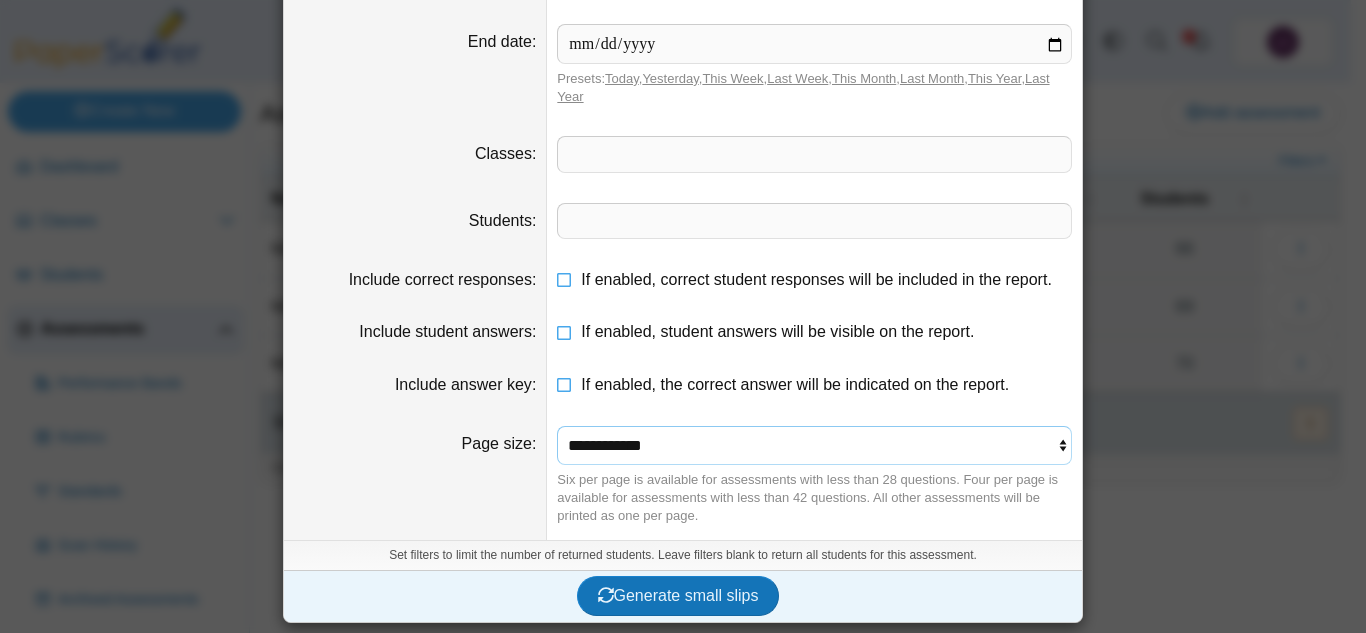 click on "**********" at bounding box center [814, 445] 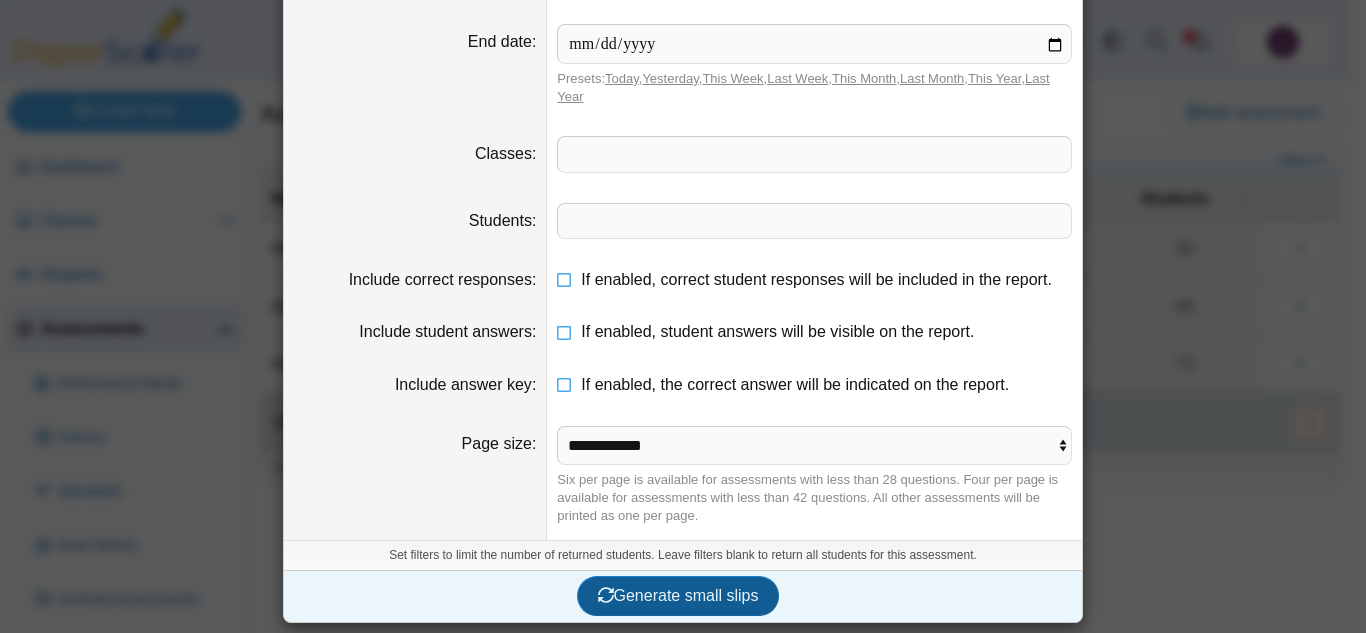 click on "Generate small slips" at bounding box center [678, 595] 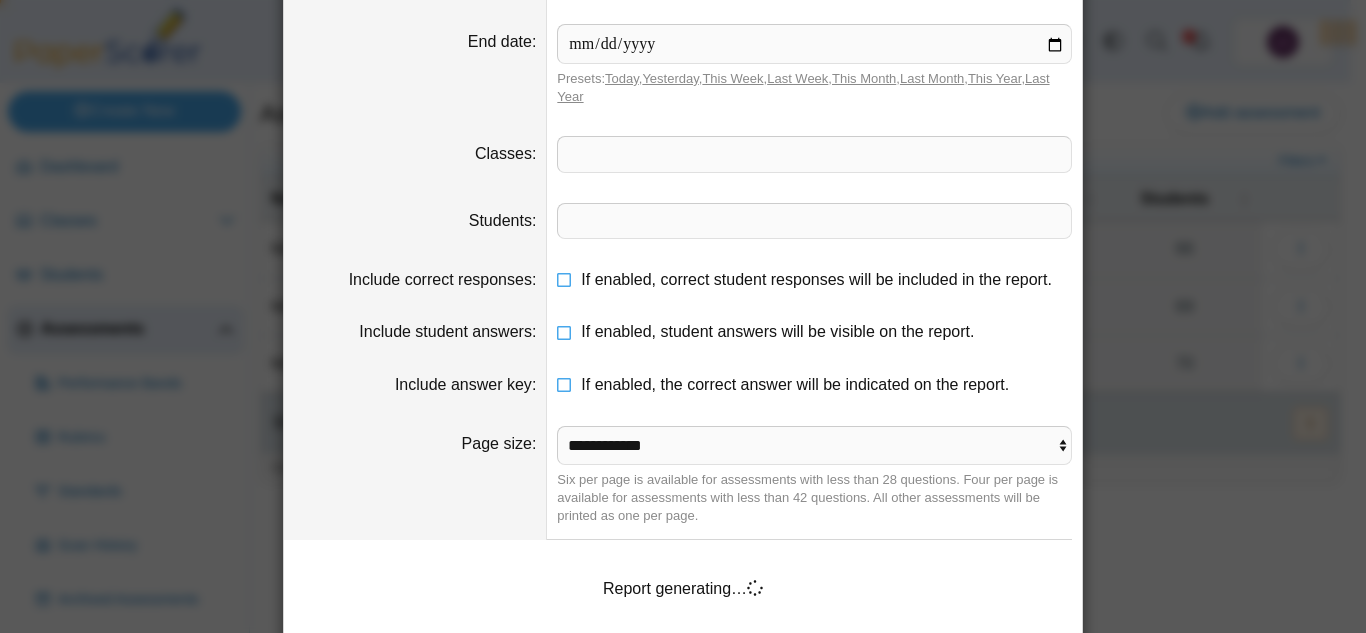 scroll, scrollTop: 232, scrollLeft: 0, axis: vertical 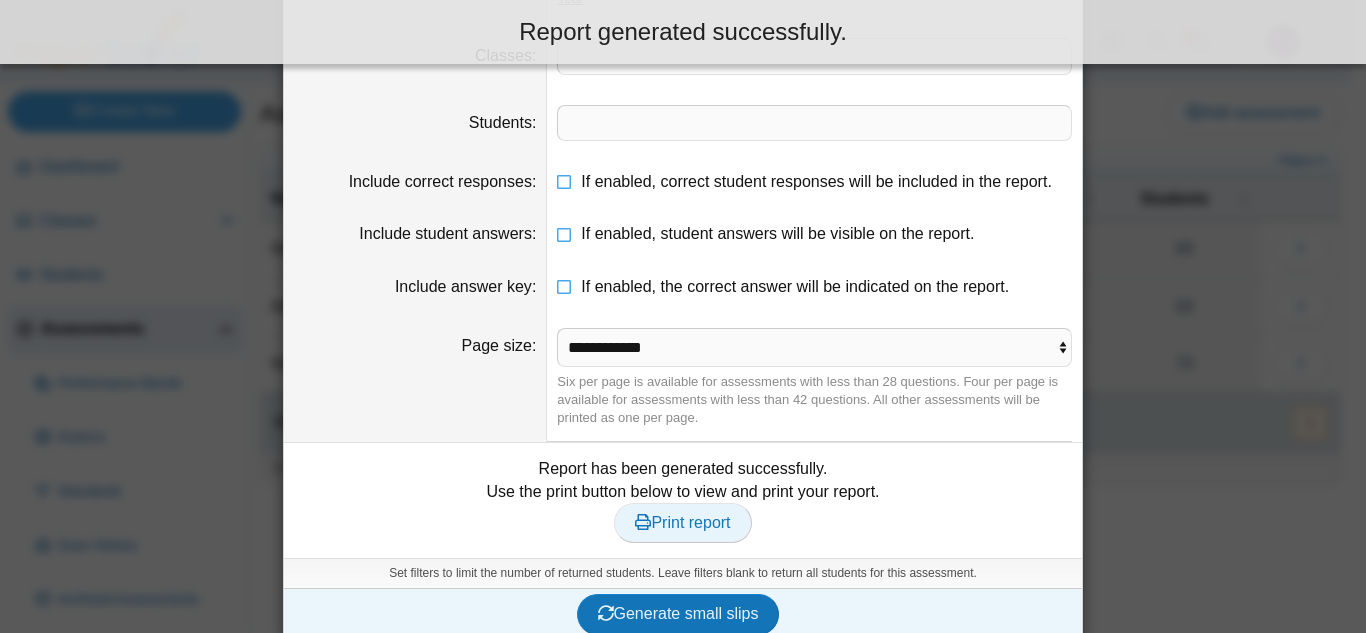 click on "Print report" at bounding box center (682, 522) 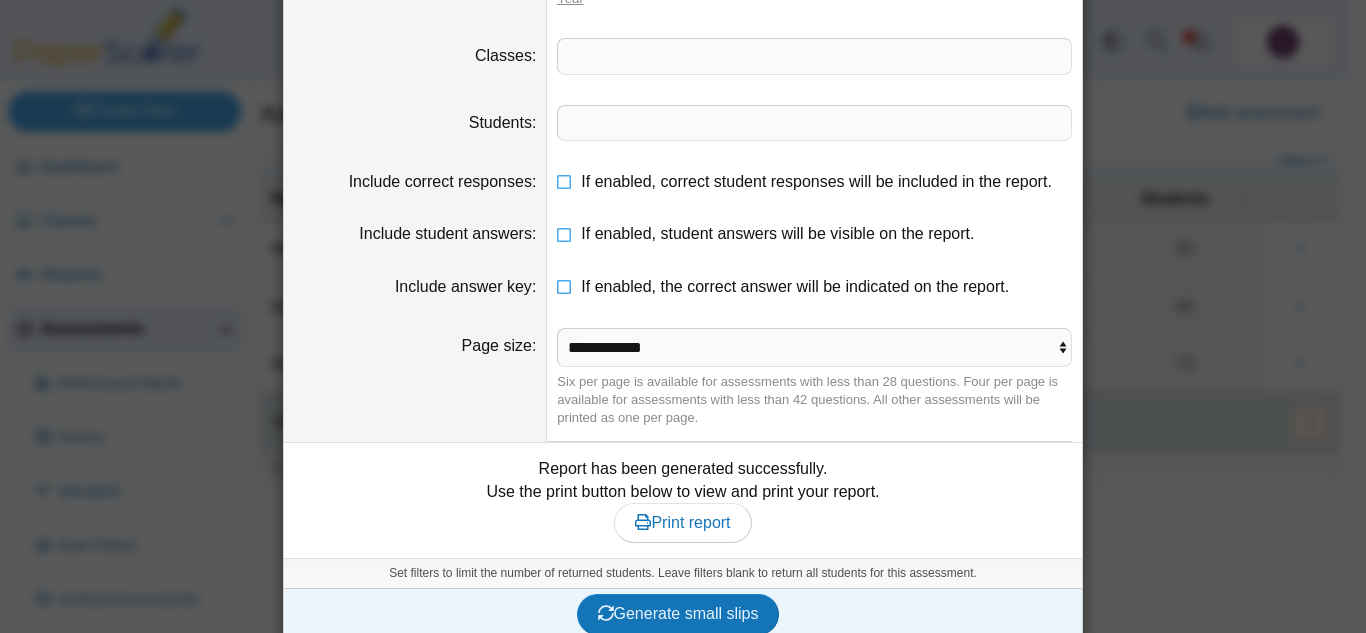 click on "Print small slips for hilchos beis habechira perek 3
Start date
End date
Presets:
Today ,  Yesterday ,  This Week ,  Last Week ,  This Month ,  Last Month ,  This Year ,  Last Year
Classes
​
Students
​
Include correct responses
If enabled, correct student responses will be included in the report." at bounding box center [683, 316] 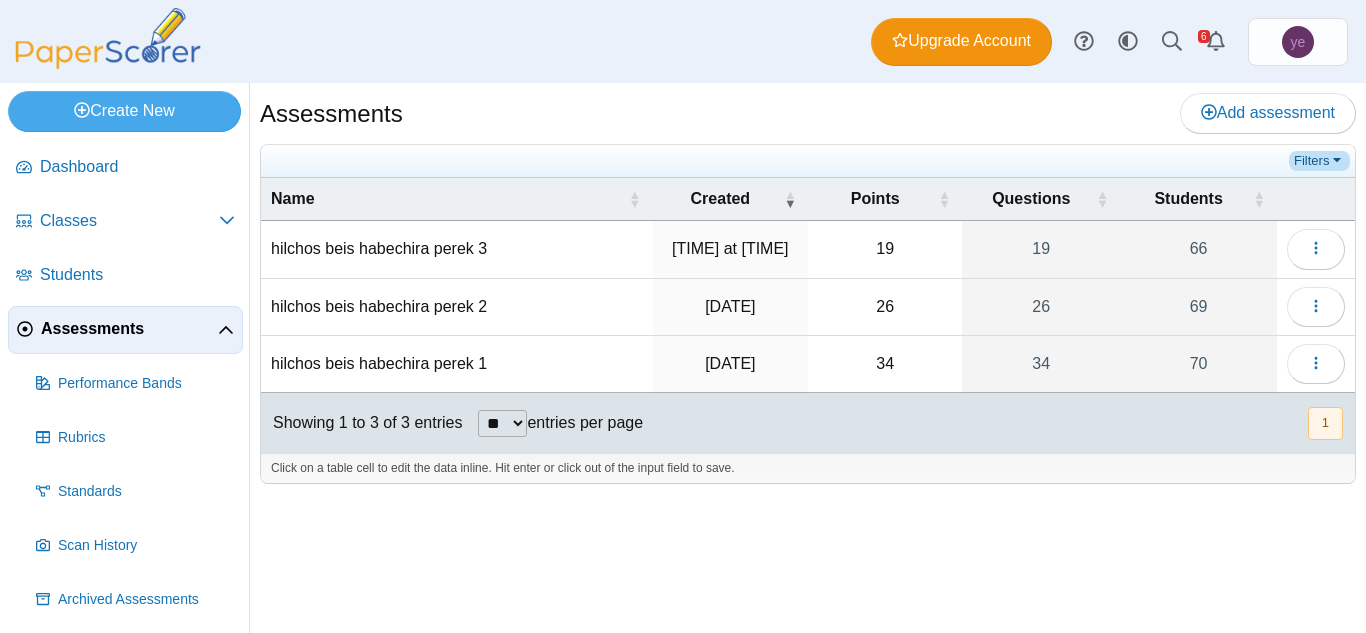 click on "Filters" at bounding box center [1319, 161] 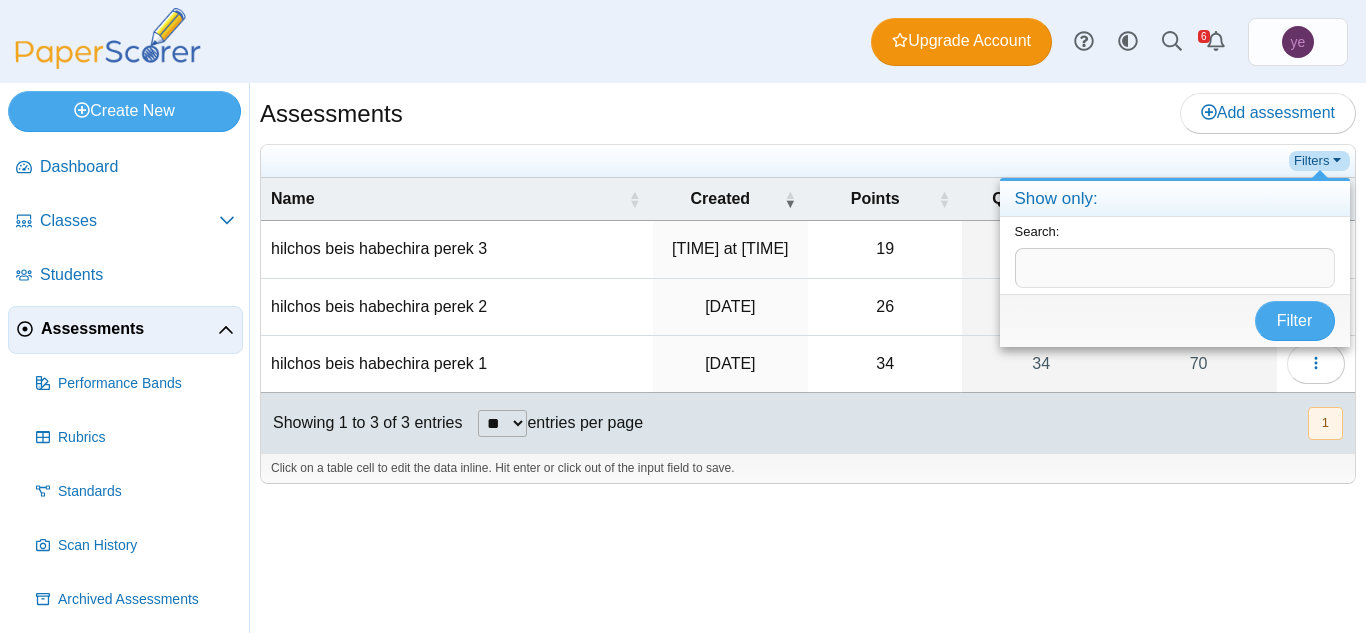 click on "Filters" at bounding box center [1319, 161] 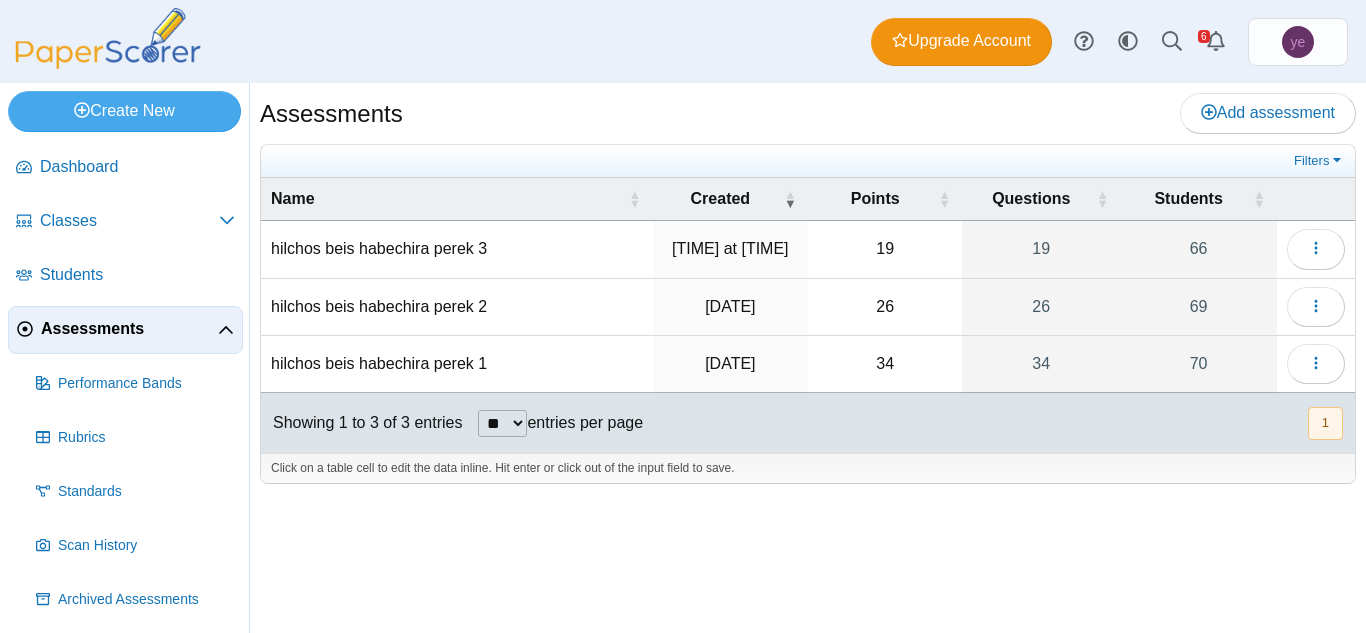 click on "hilchos beis habechira perek 3" at bounding box center (457, 249) 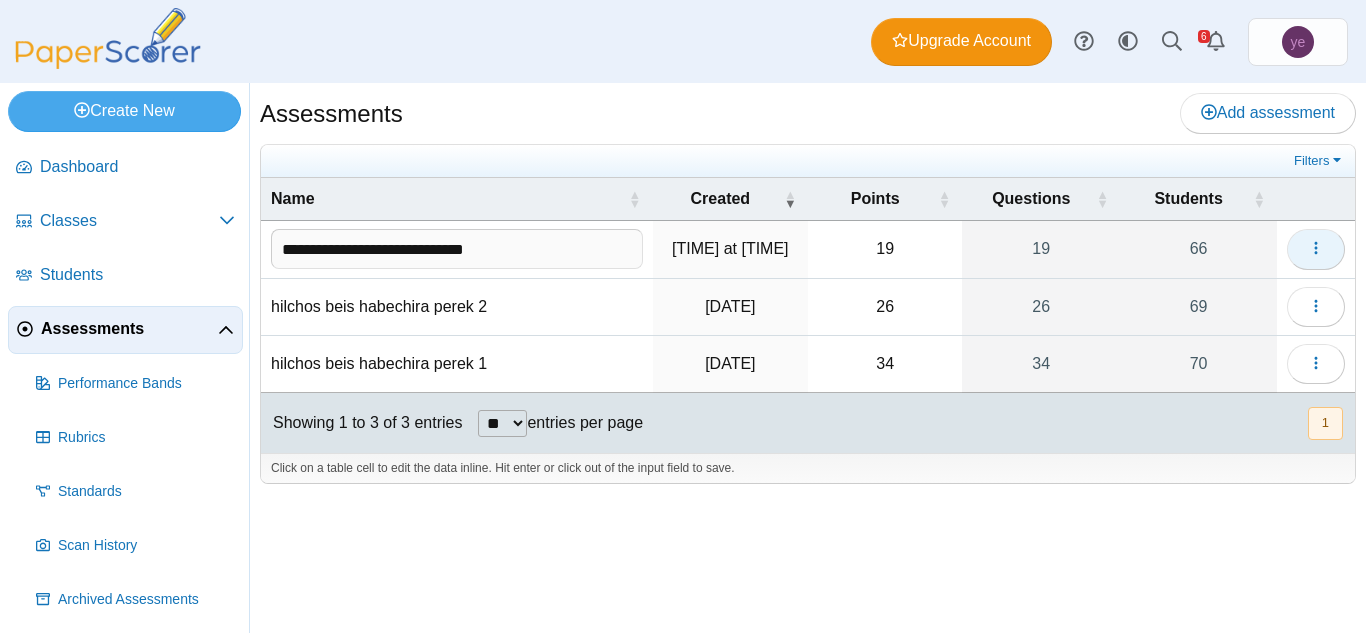 click at bounding box center [1316, 249] 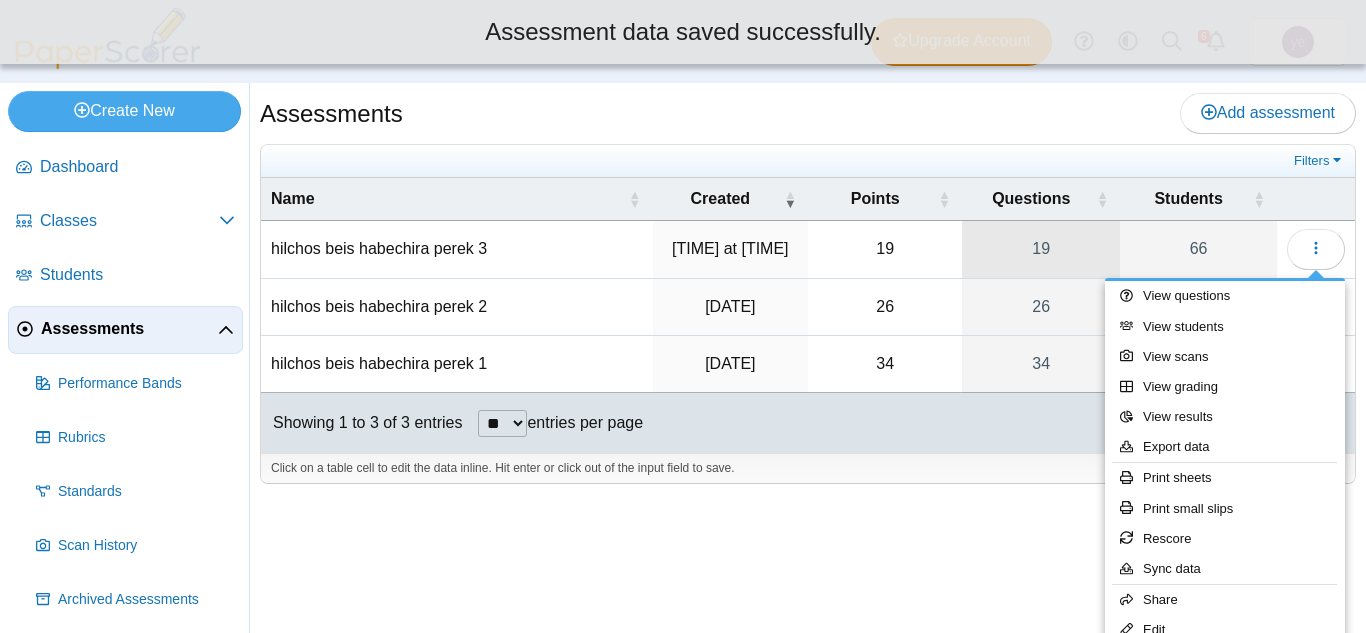 click on "19" at bounding box center [1041, 249] 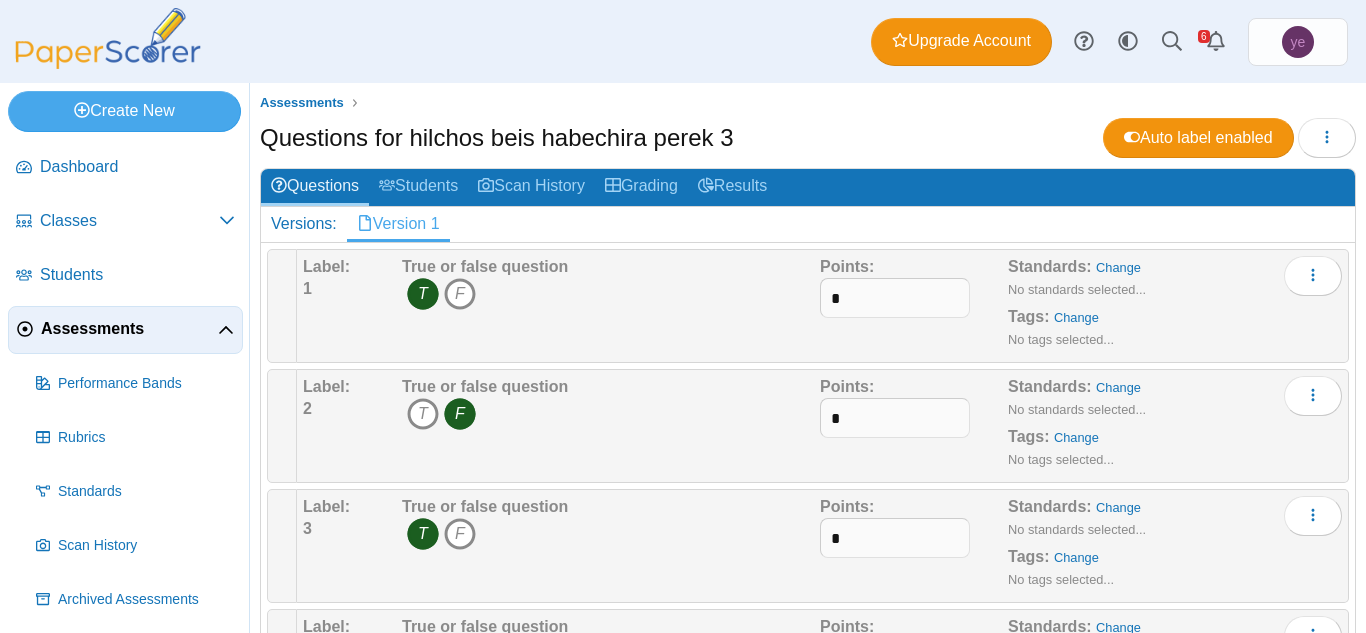 scroll, scrollTop: 0, scrollLeft: 0, axis: both 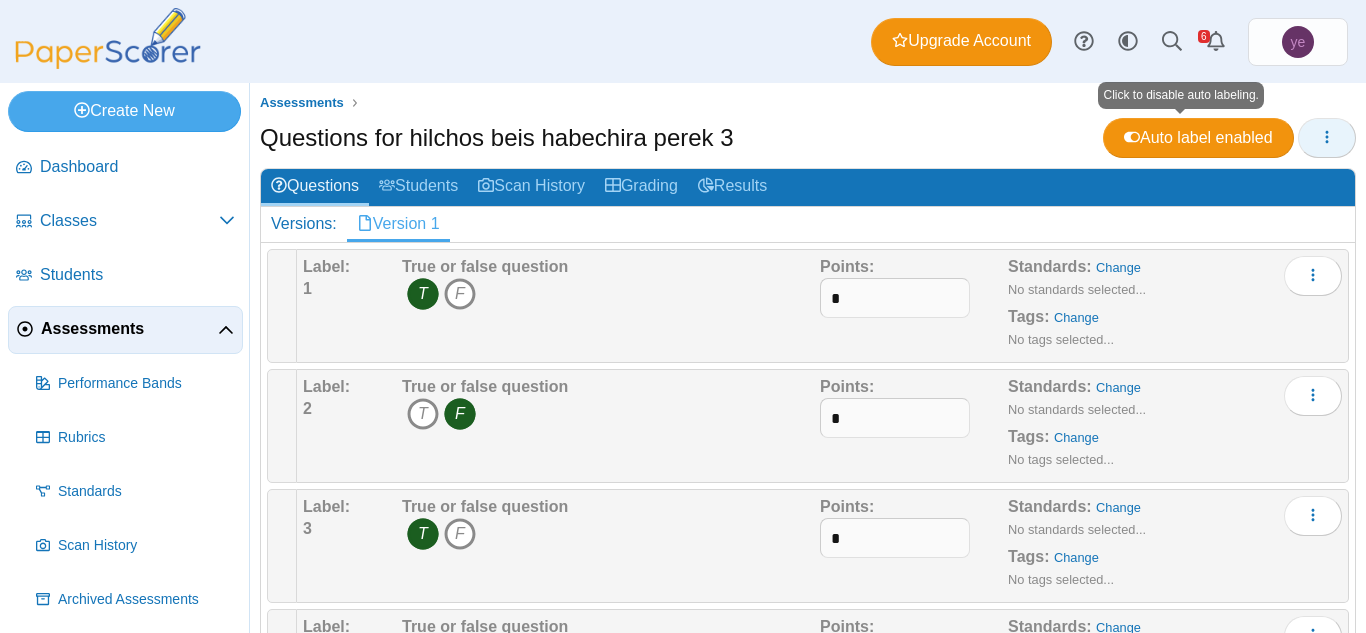 click at bounding box center [1327, 138] 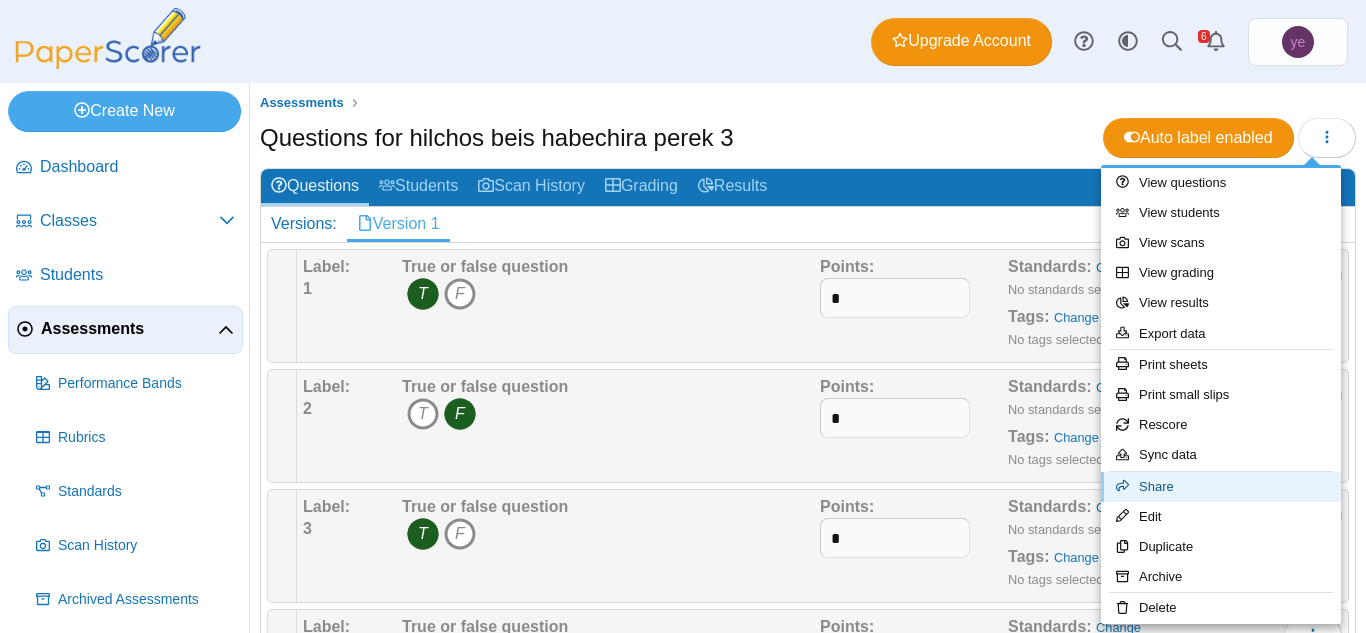 click on "Share" at bounding box center [1221, 487] 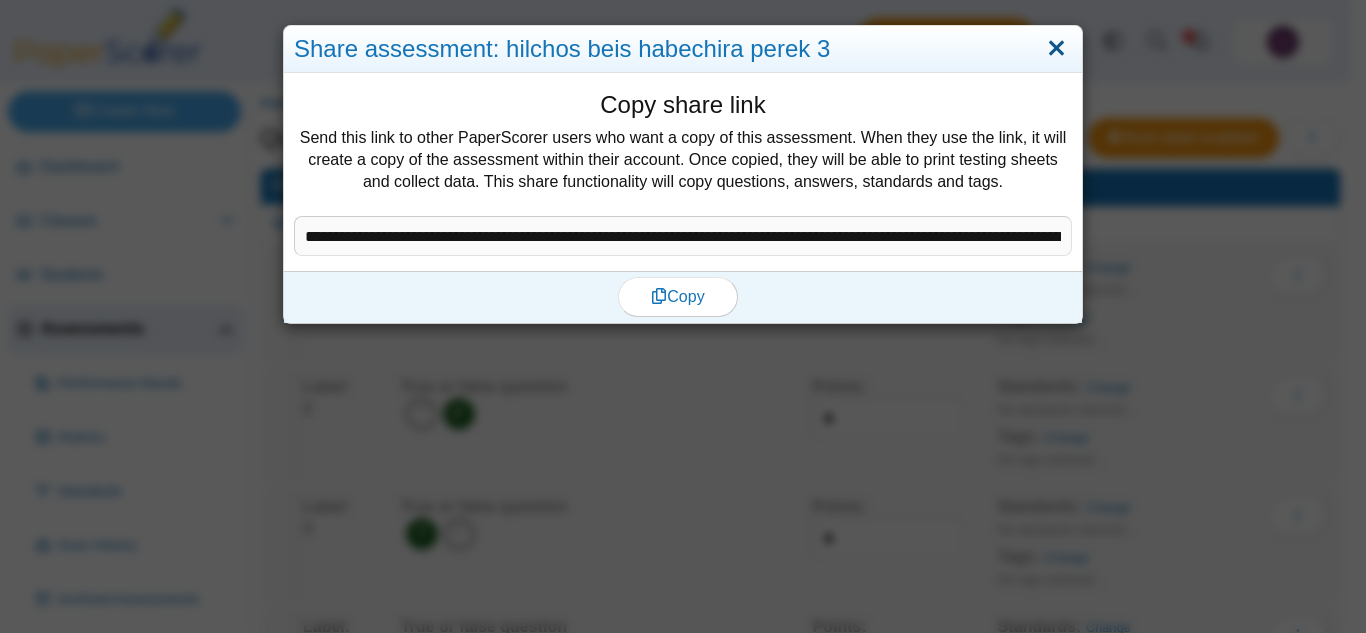 click at bounding box center [1056, 49] 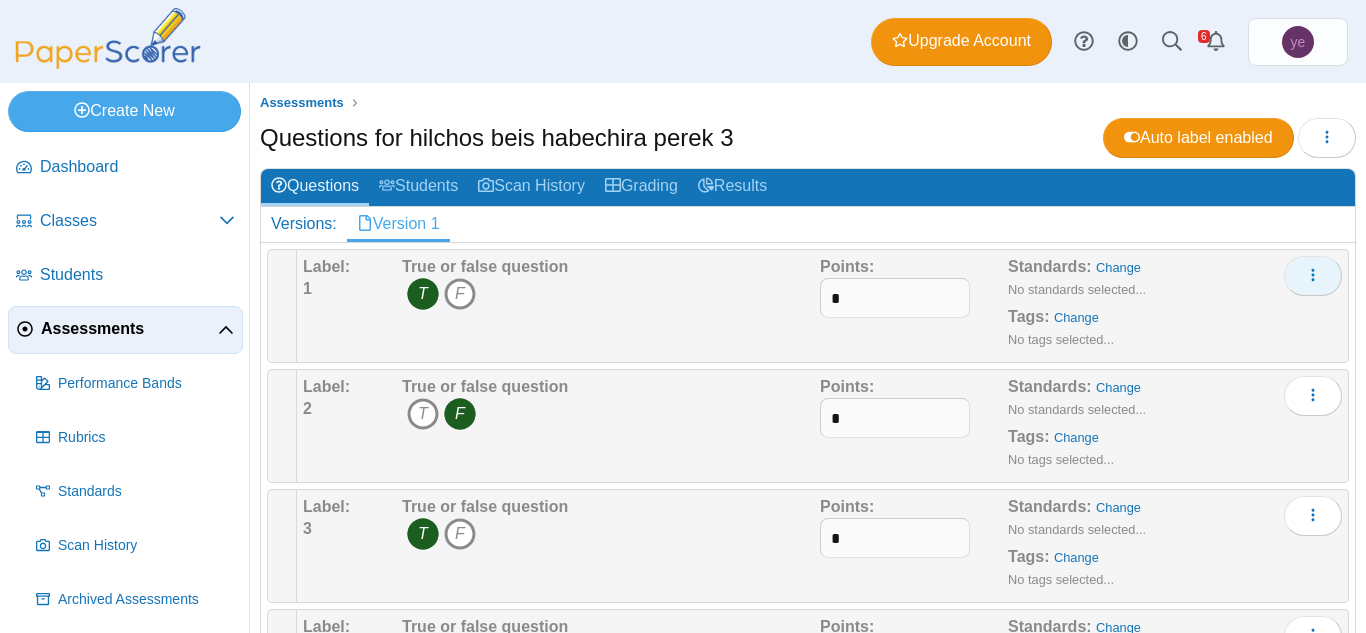click 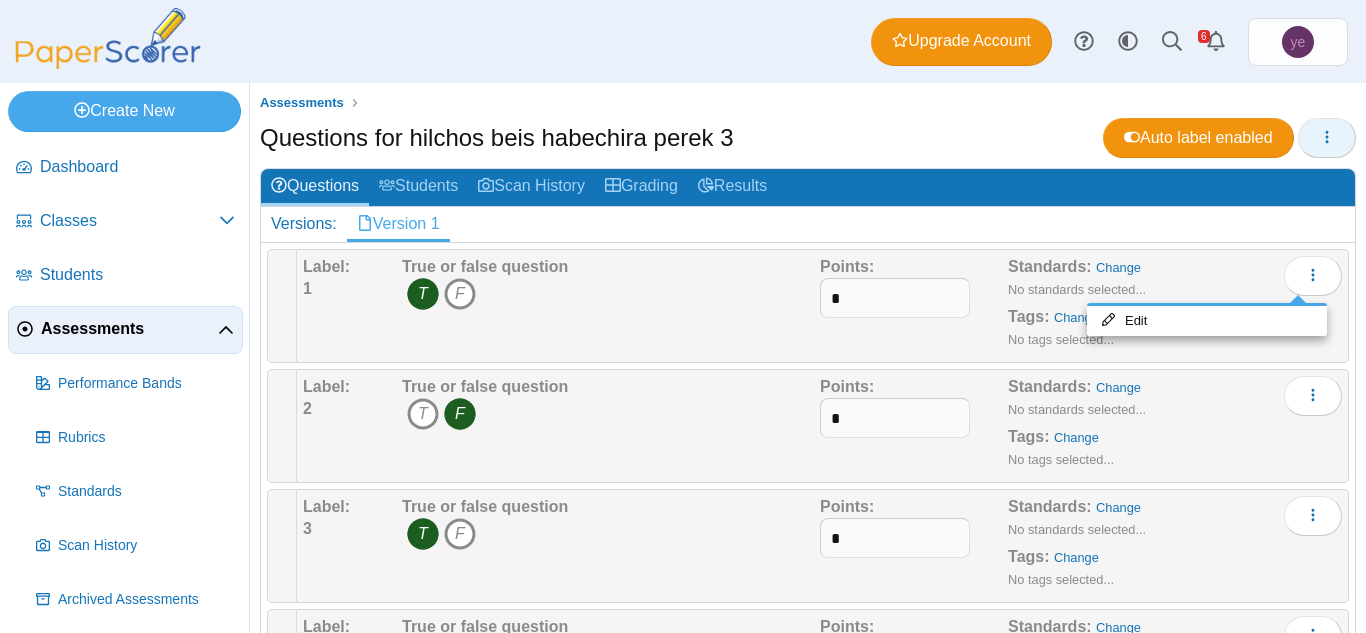 click at bounding box center [1327, 138] 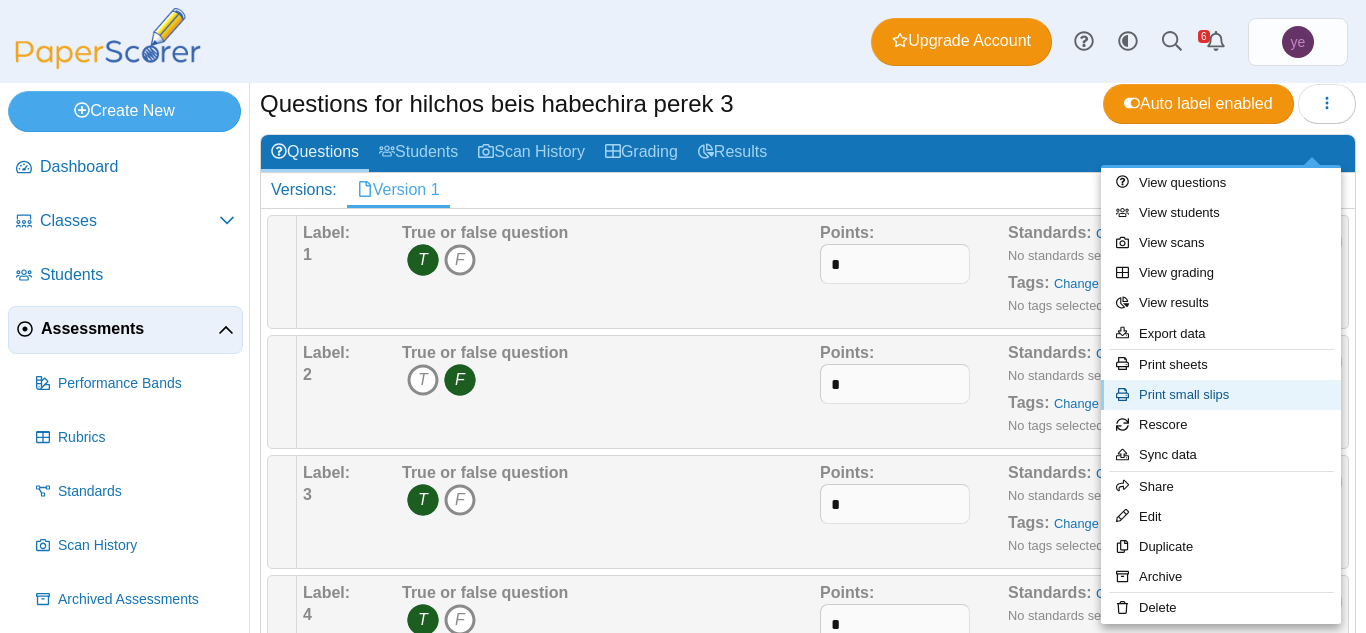 scroll, scrollTop: 34, scrollLeft: 0, axis: vertical 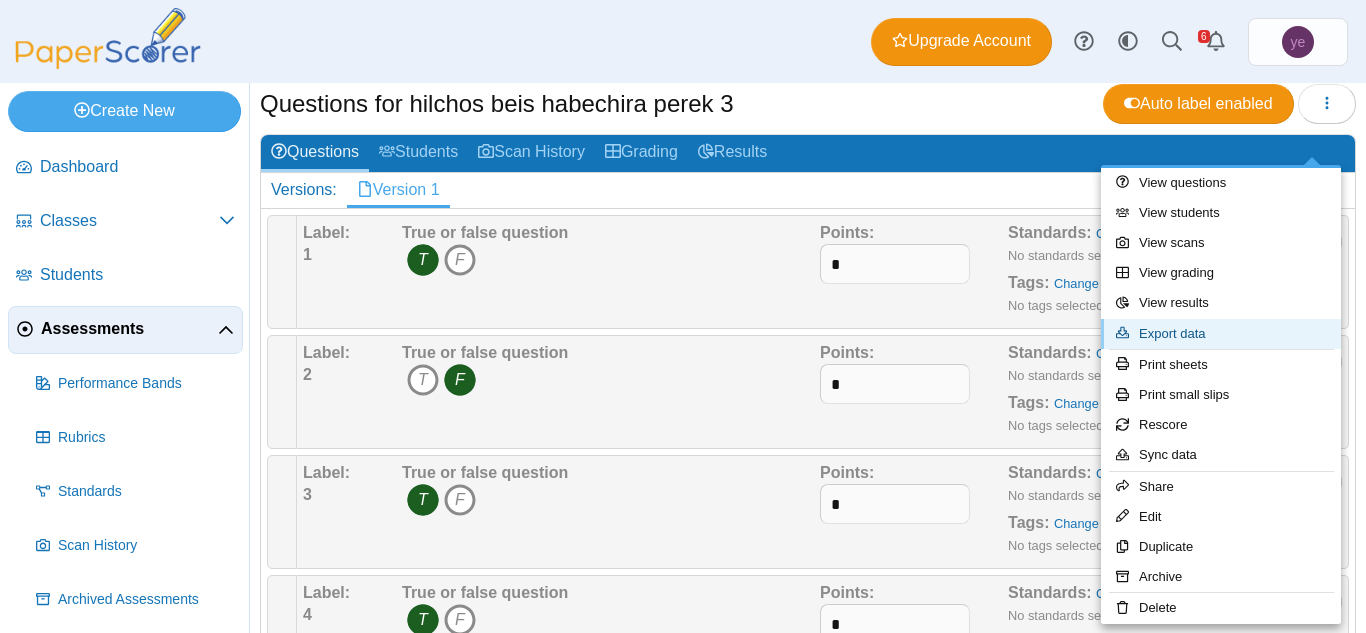 click on "Export data" at bounding box center [1221, 334] 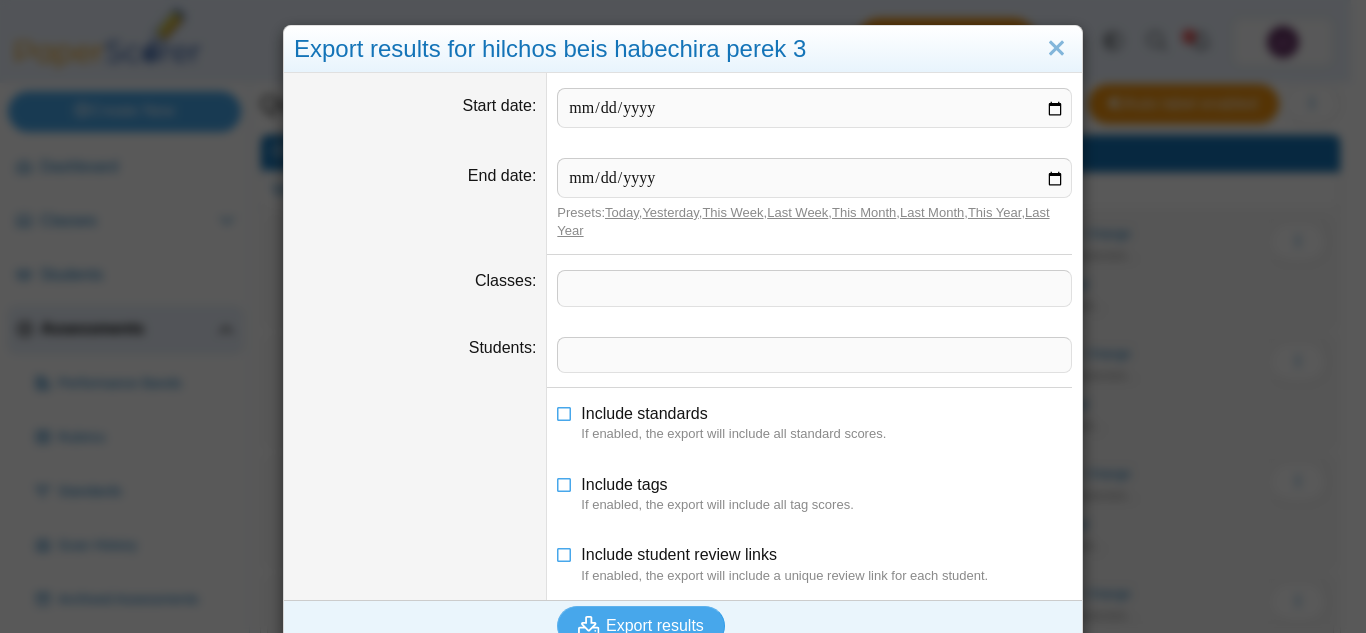 scroll, scrollTop: 30, scrollLeft: 0, axis: vertical 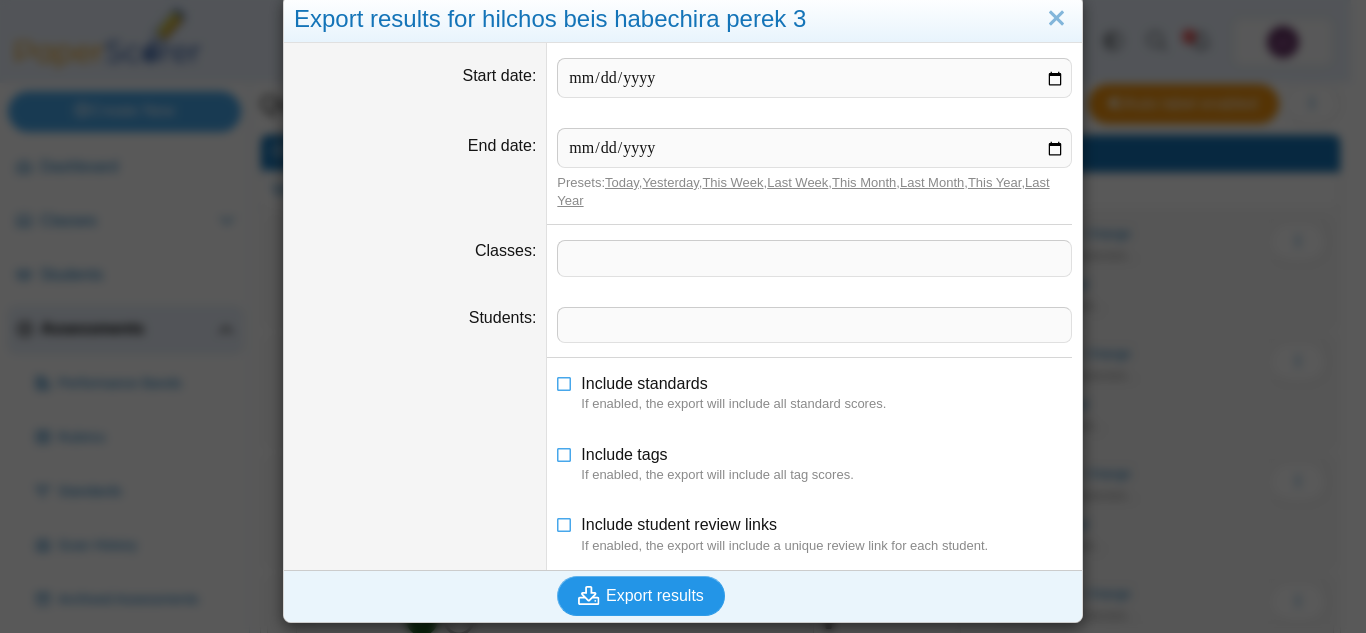 click on "Export results" at bounding box center [655, 595] 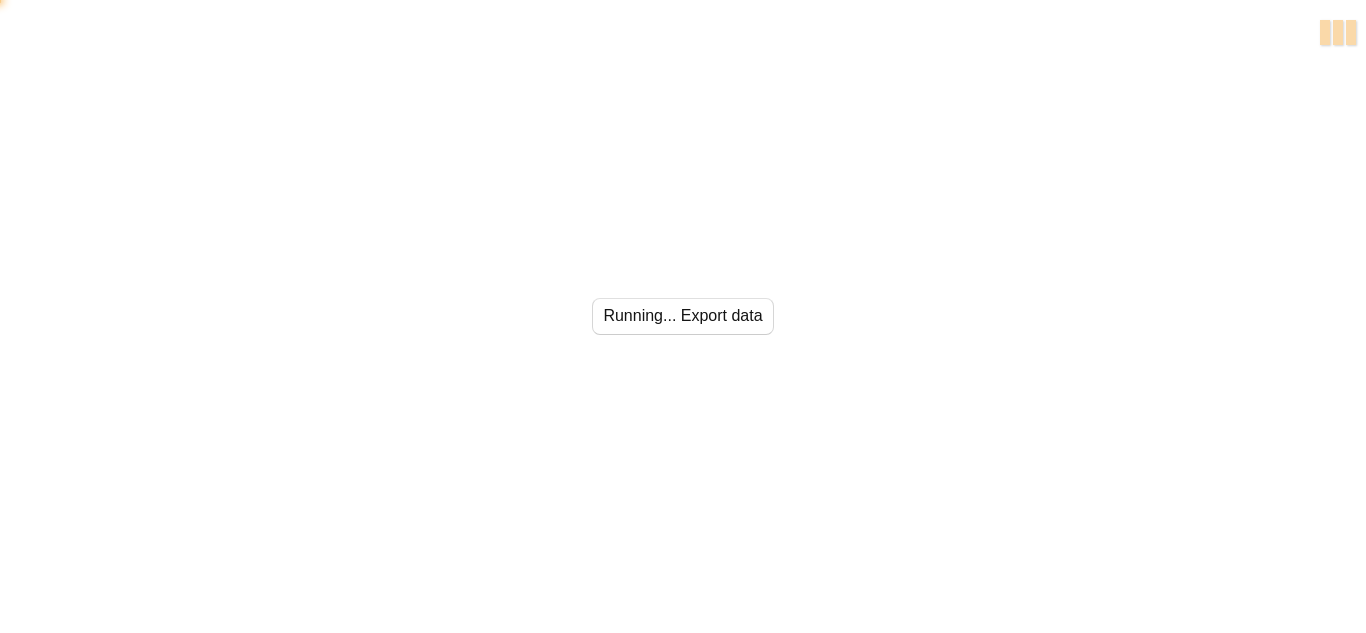 scroll, scrollTop: 0, scrollLeft: 0, axis: both 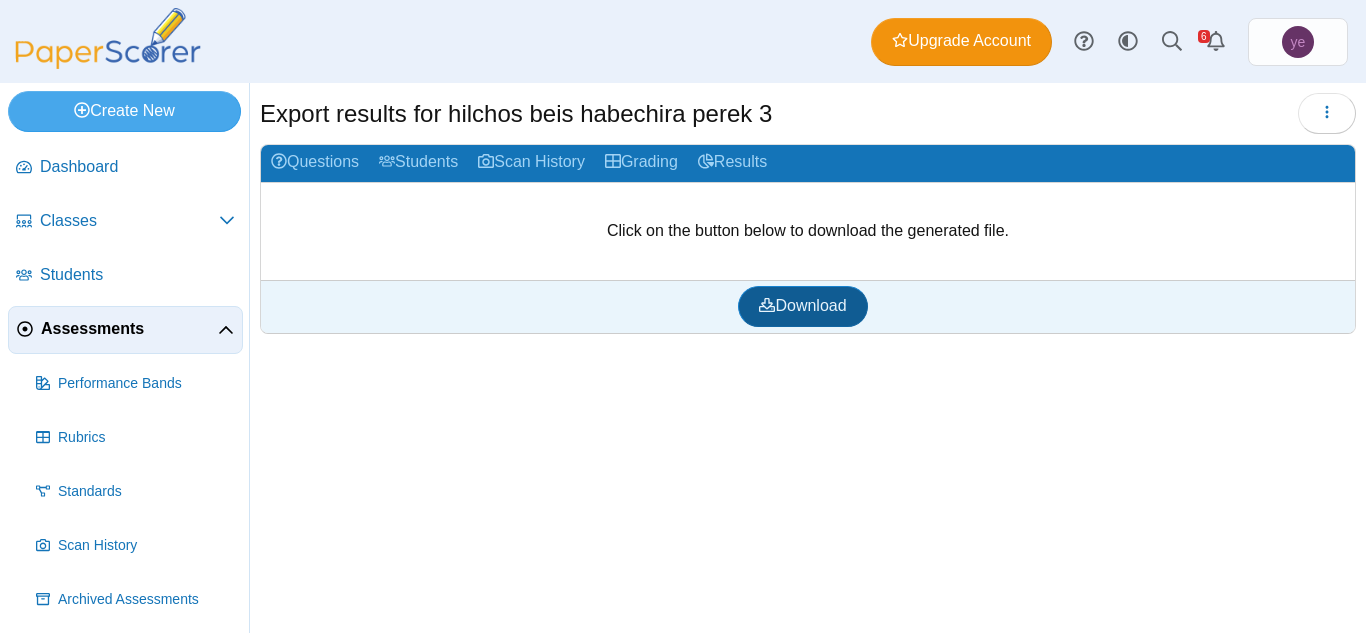 click on "Download" at bounding box center (802, 305) 